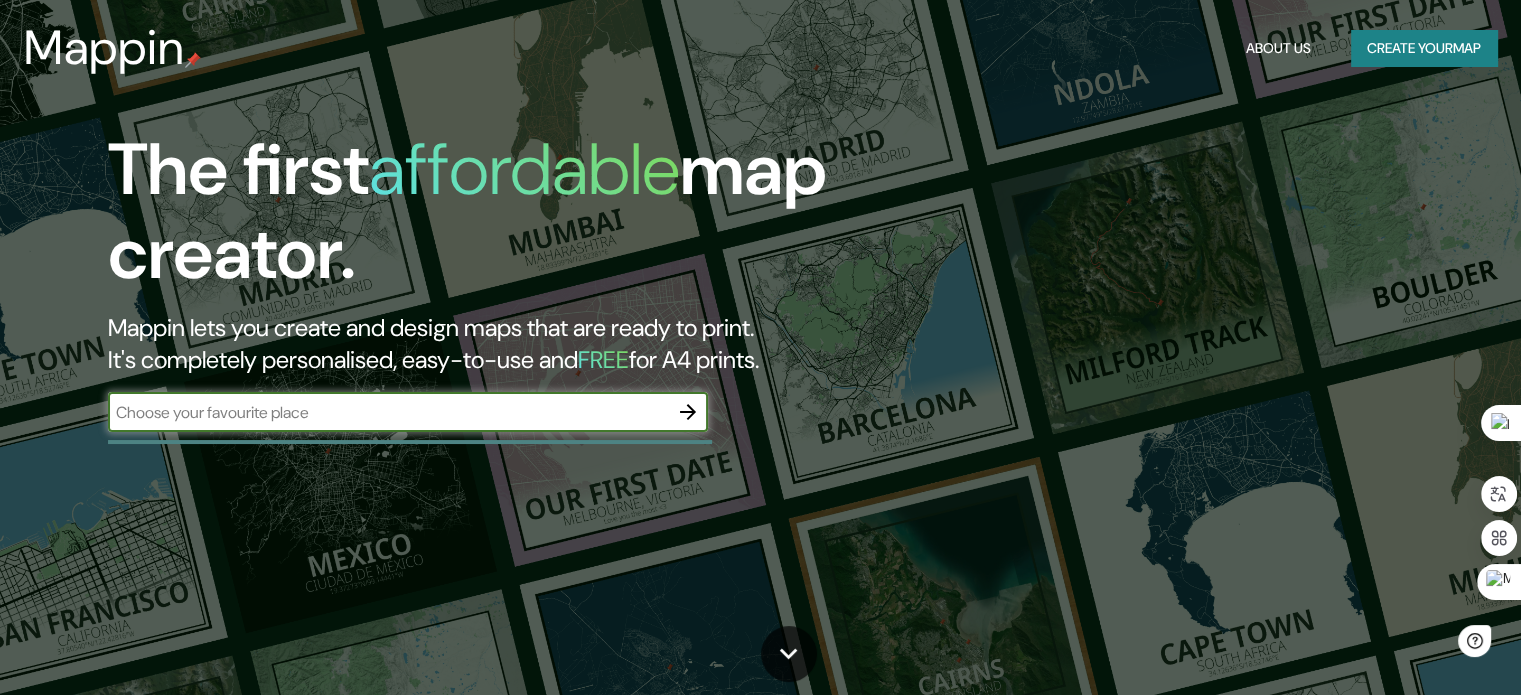 scroll, scrollTop: 0, scrollLeft: 0, axis: both 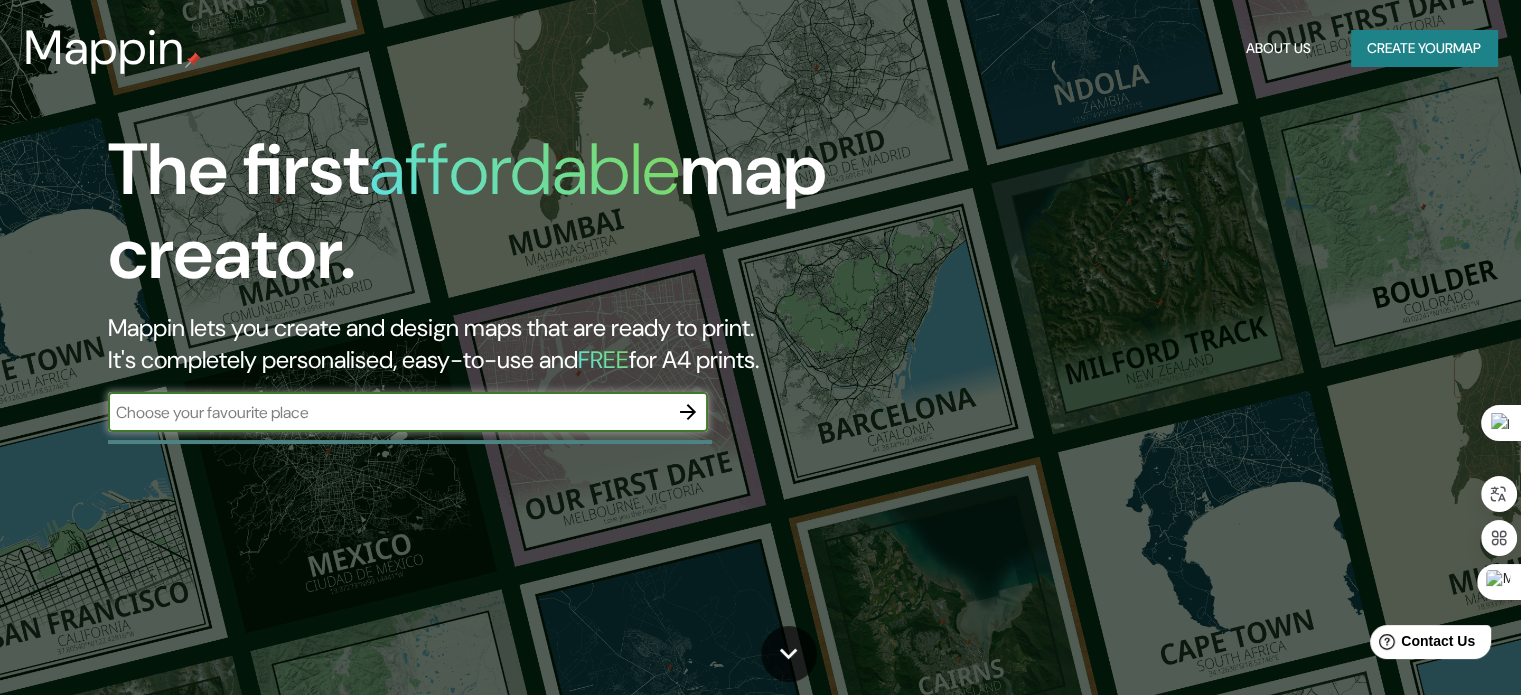 click at bounding box center (388, 412) 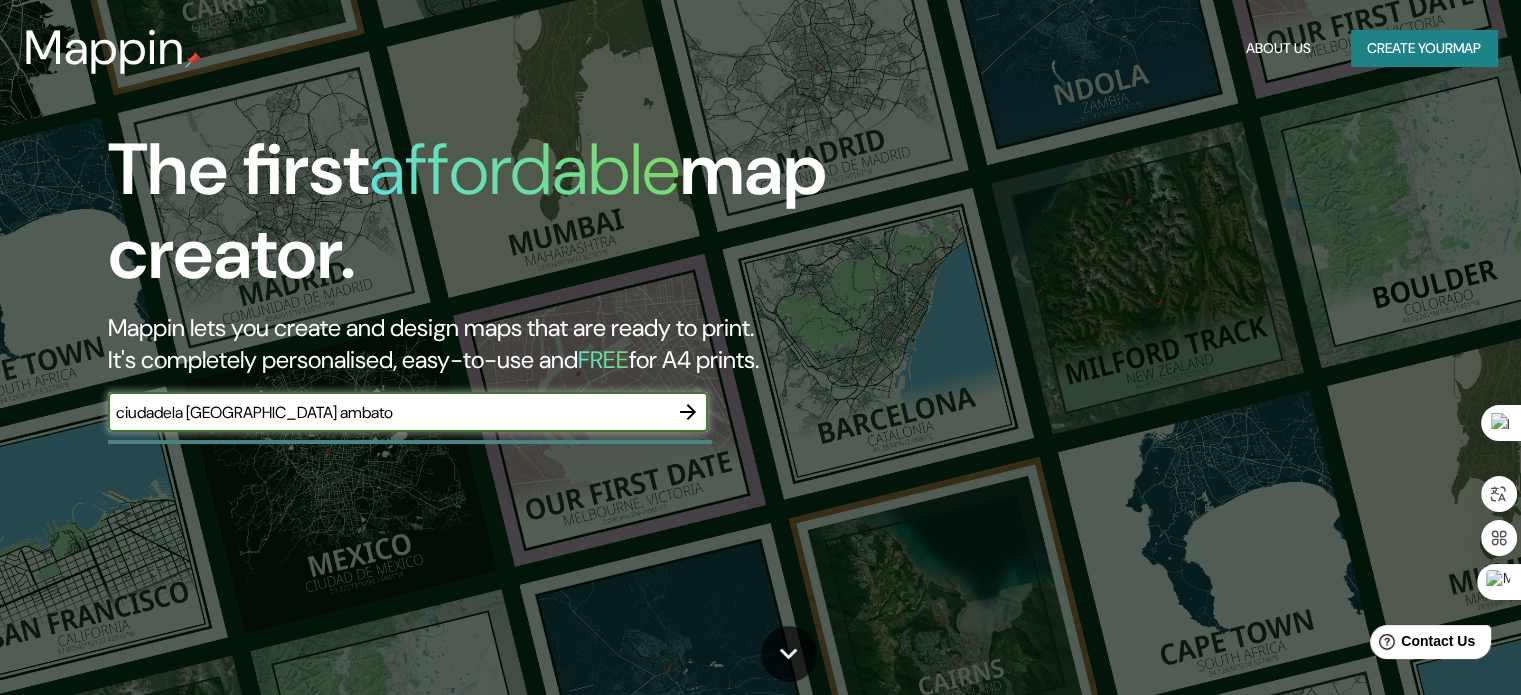 type on "ciudadela españa ambato" 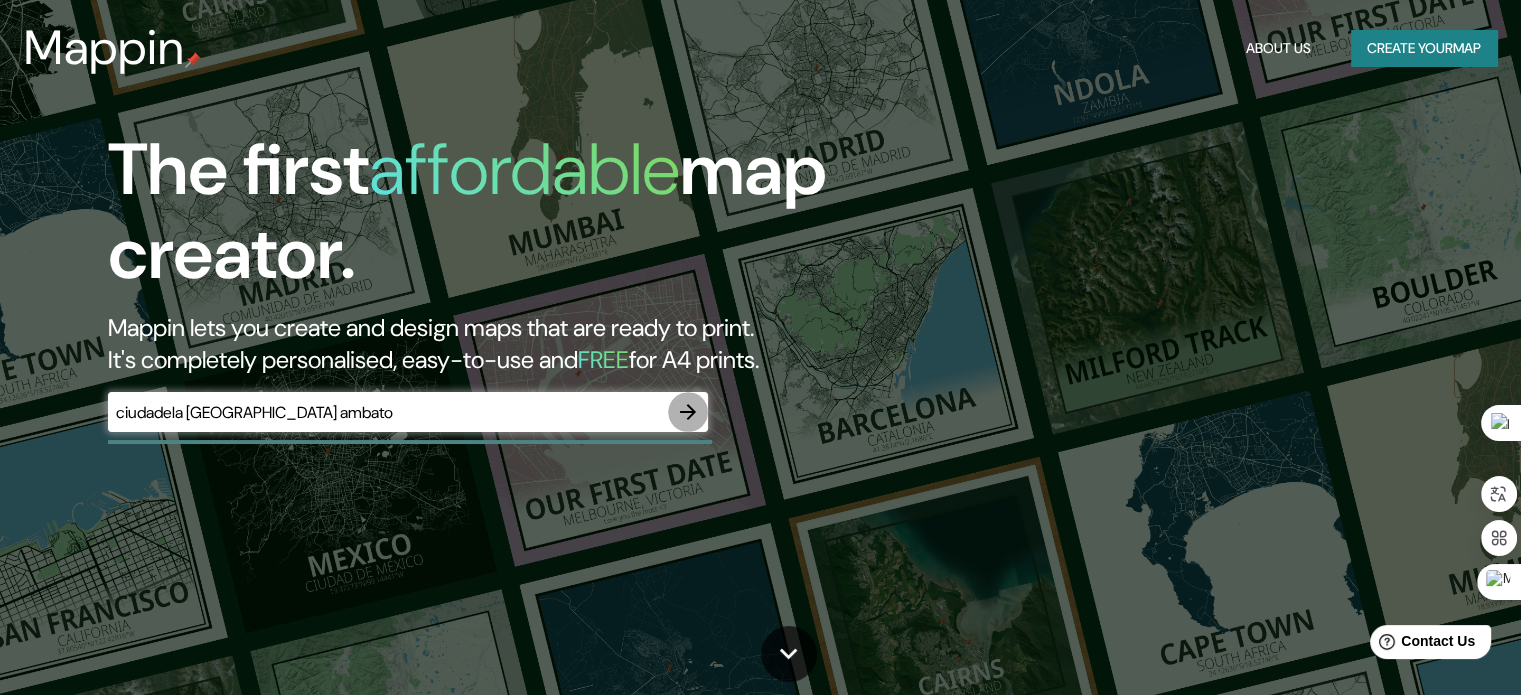 click 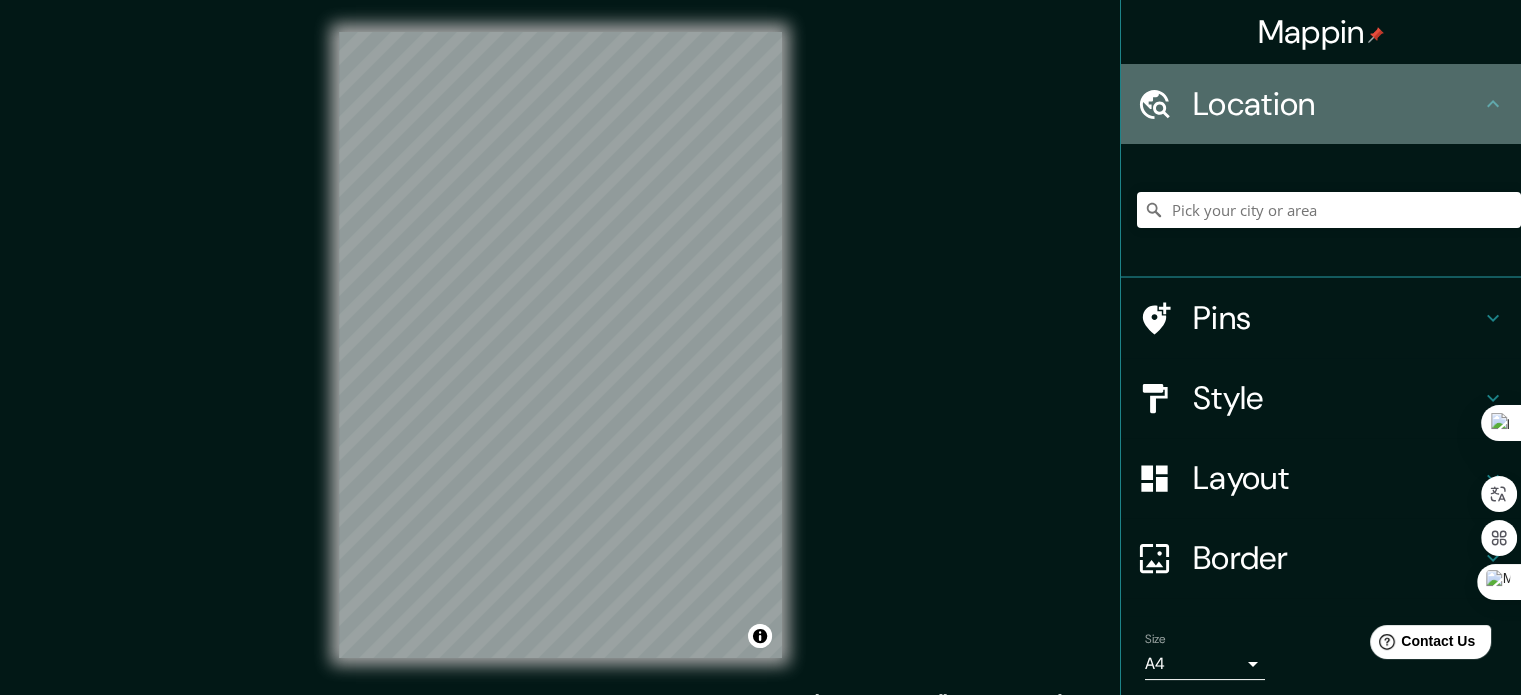 click on "Location" at bounding box center (1337, 104) 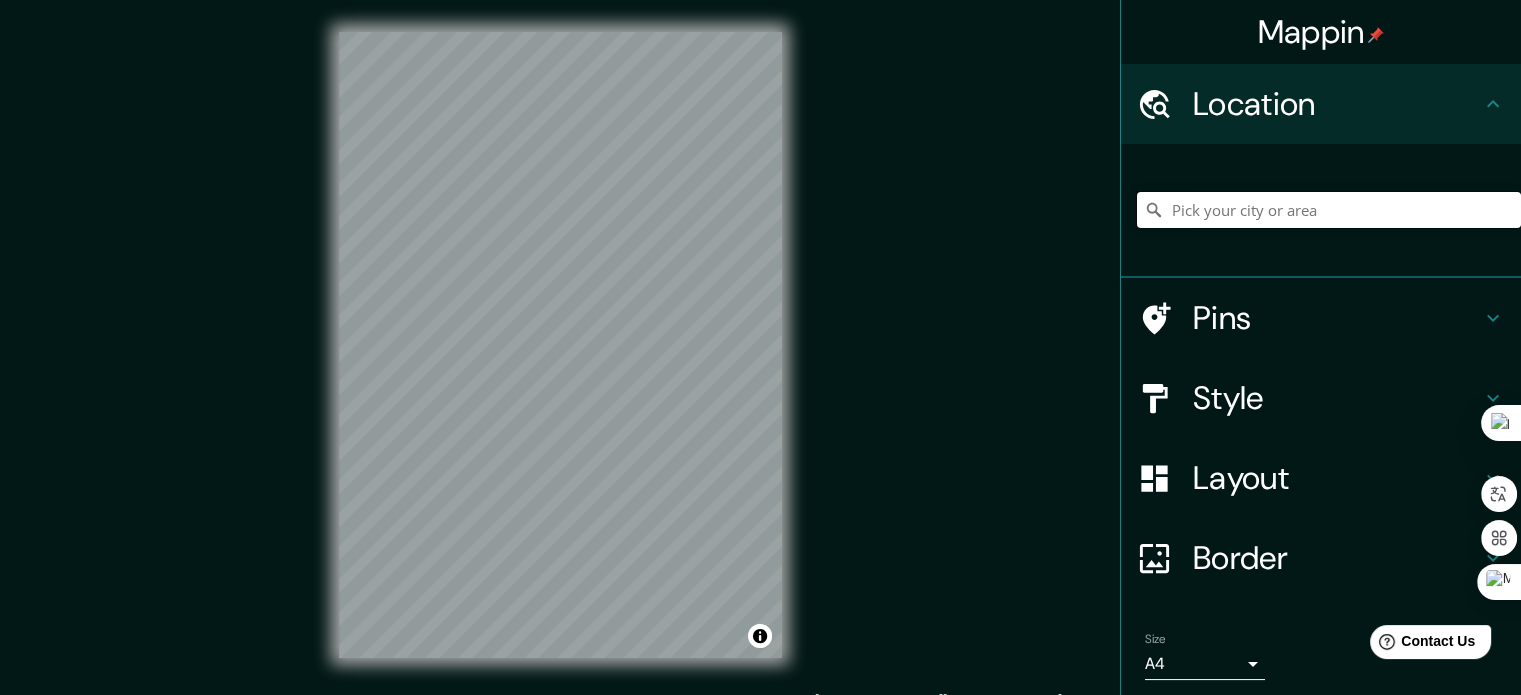 click at bounding box center [1329, 210] 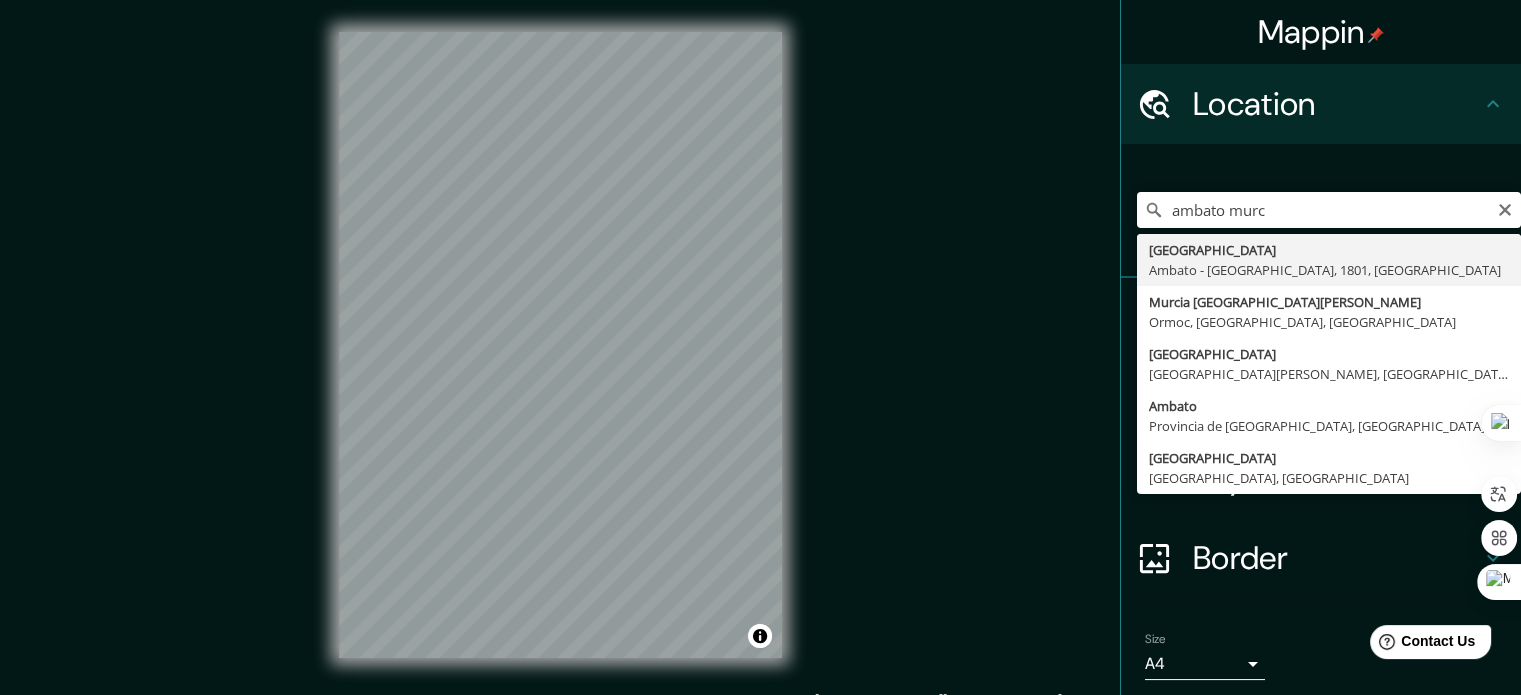 type on "Murcia, Ambato - Provincia de Tungurahua, 1801, Ecuador" 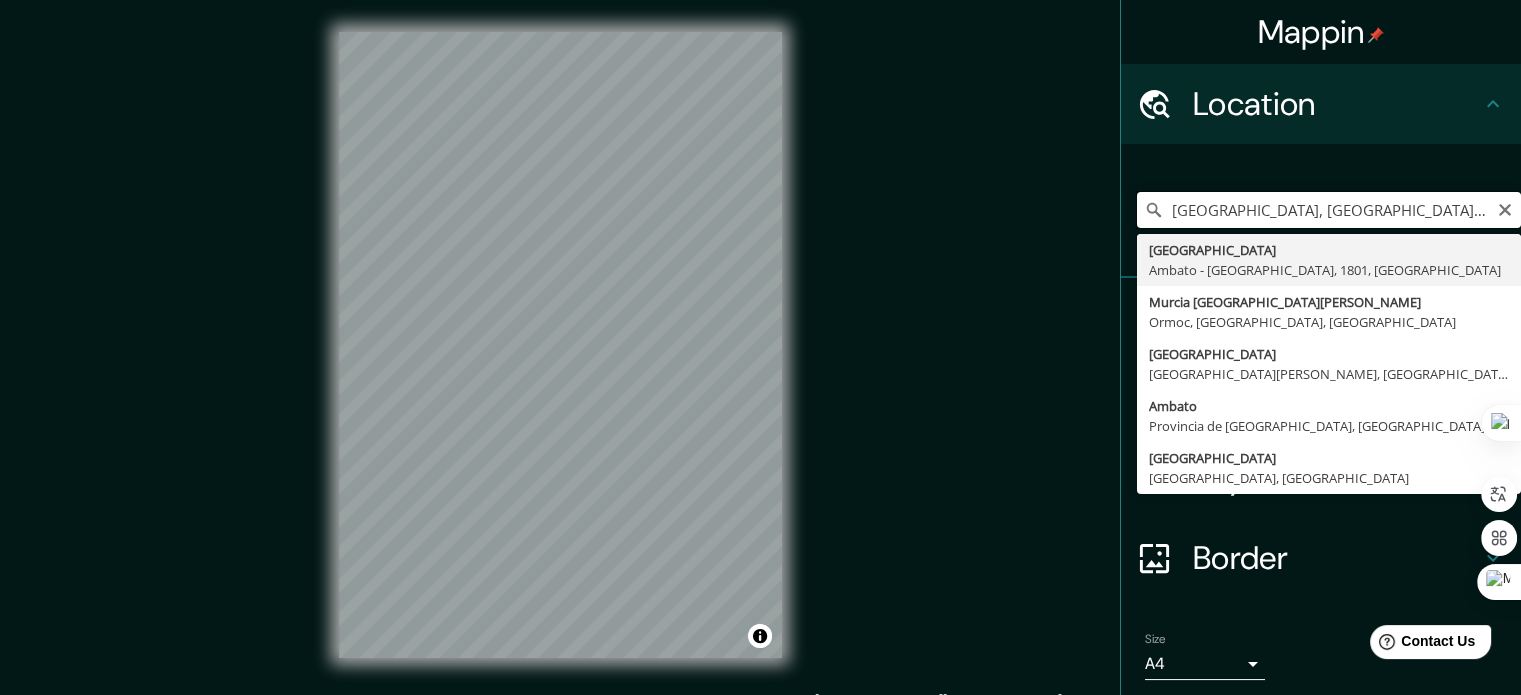 scroll, scrollTop: 0, scrollLeft: 0, axis: both 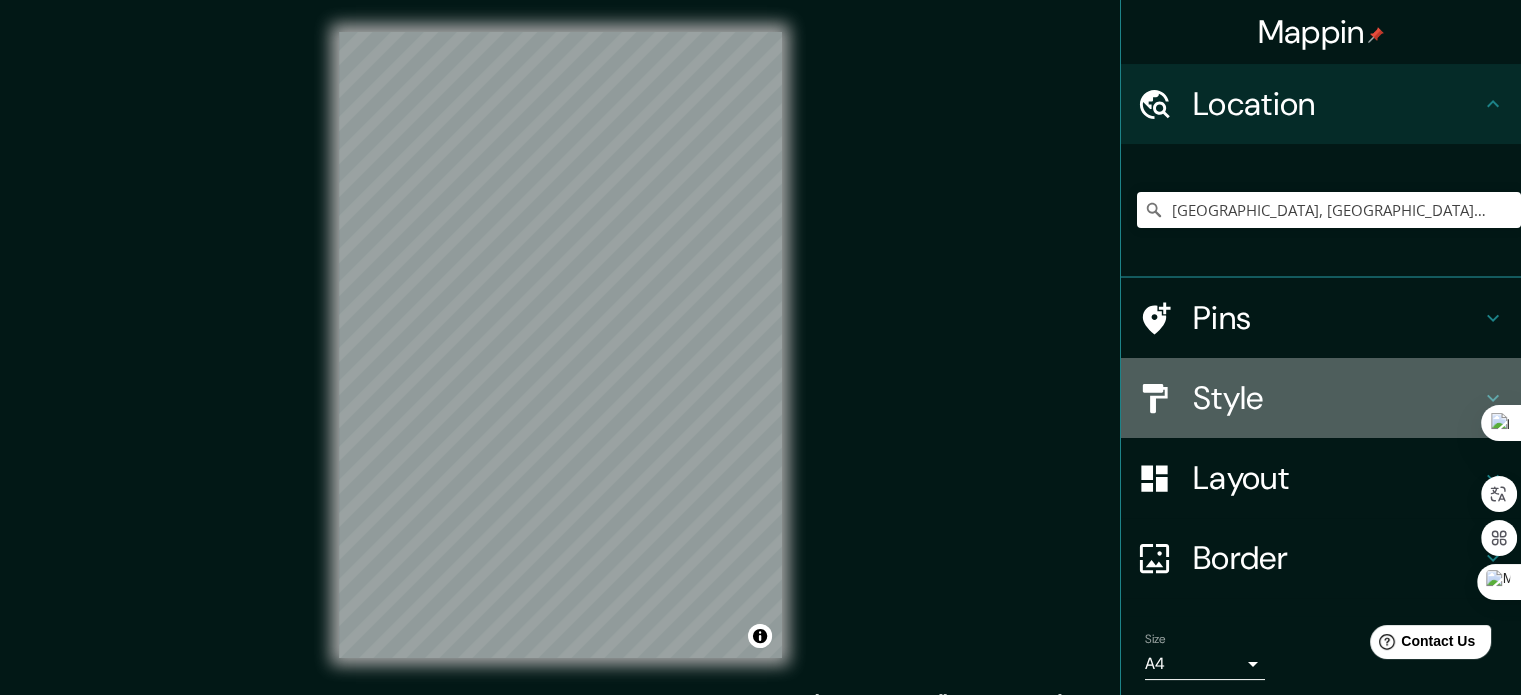 click on "Style" at bounding box center (1337, 398) 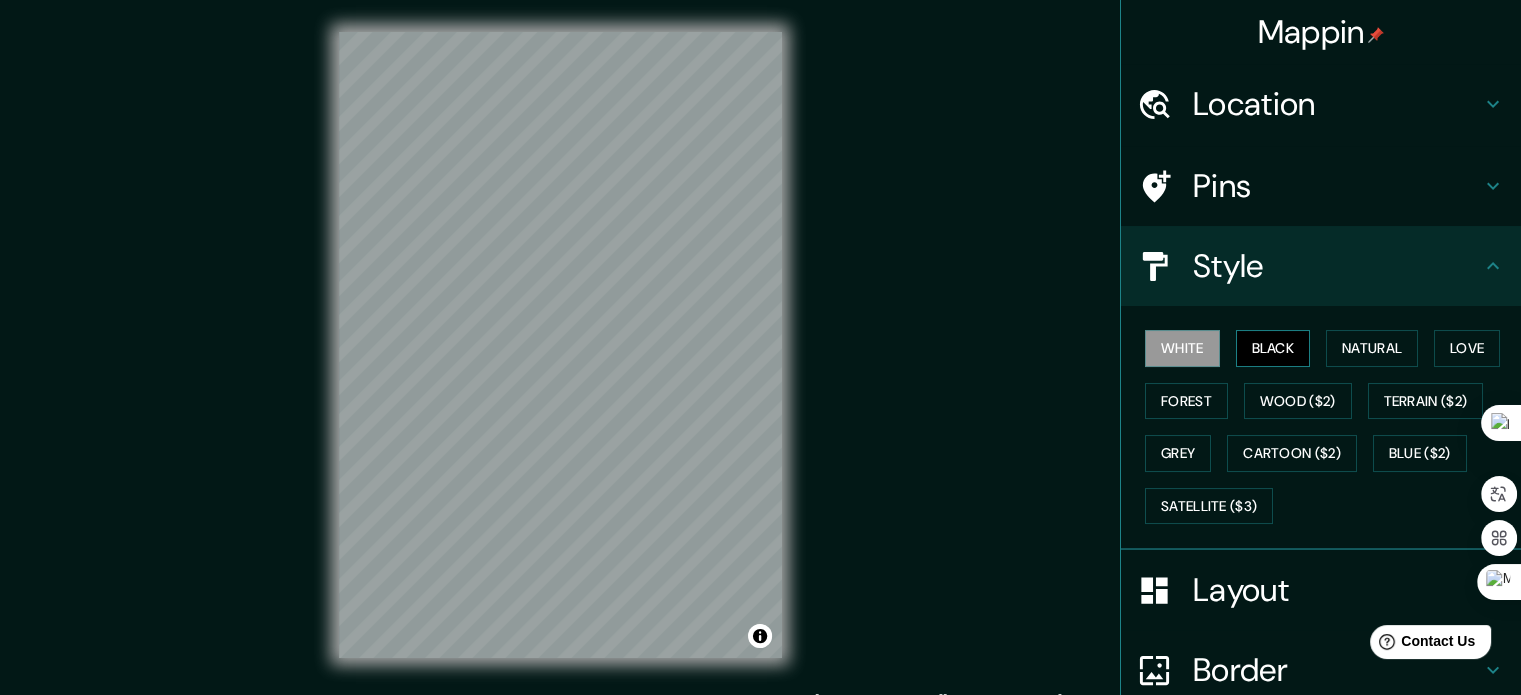 click on "Black" at bounding box center (1273, 348) 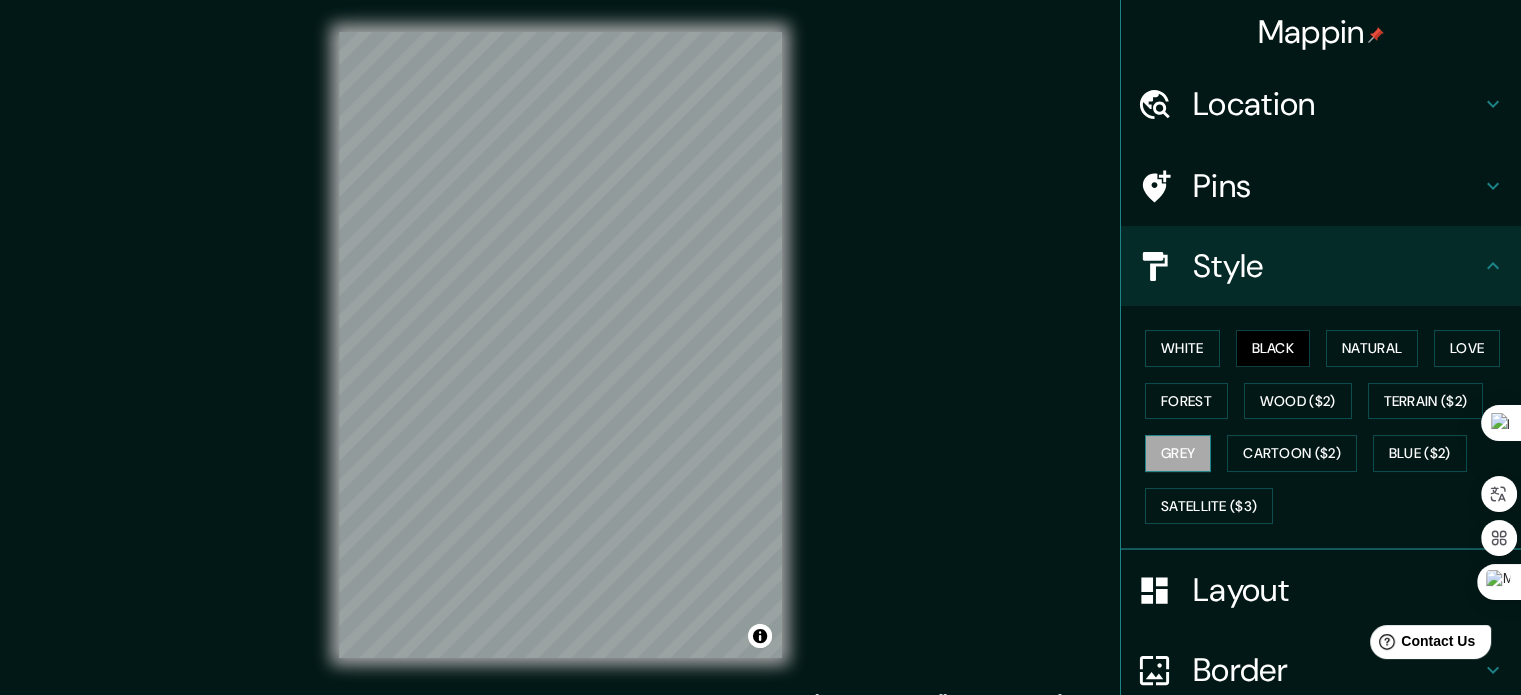 click on "Grey" at bounding box center [1178, 453] 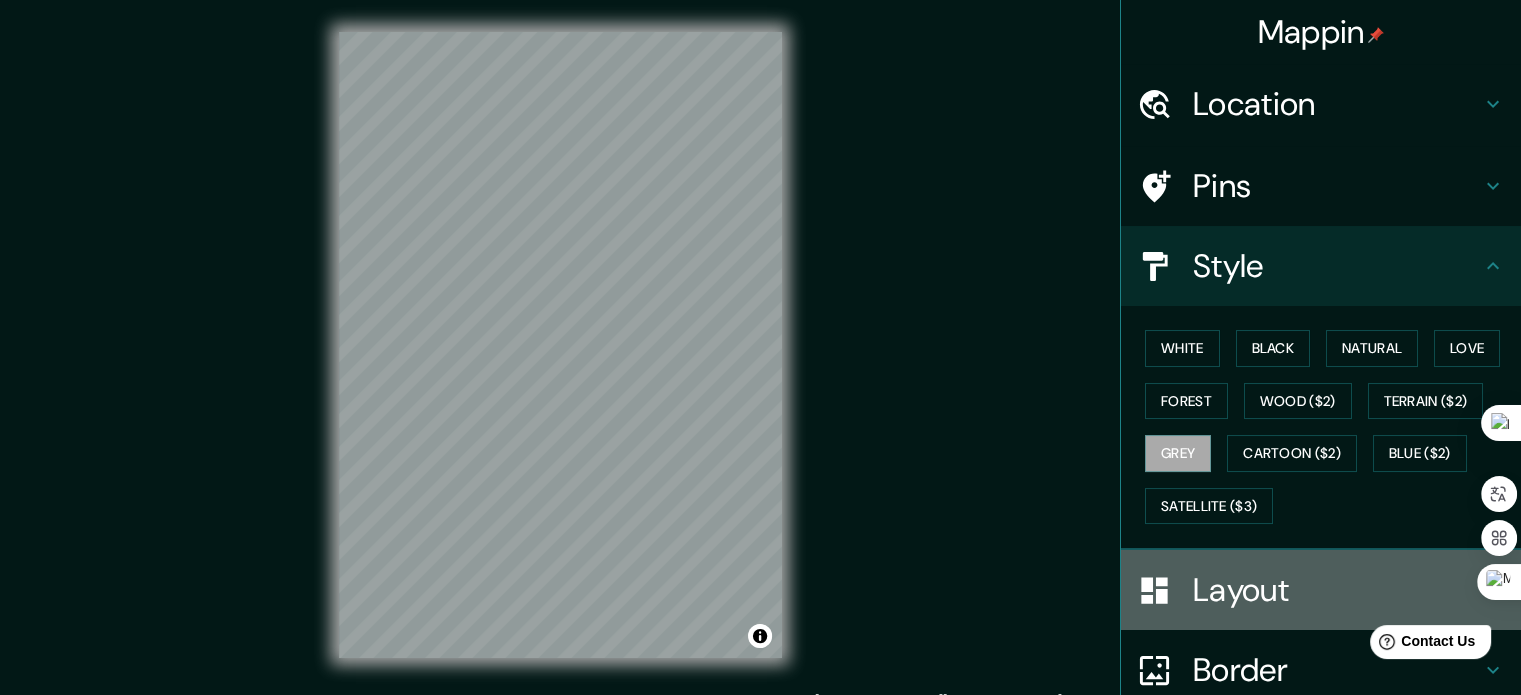 click on "Layout" at bounding box center (1337, 590) 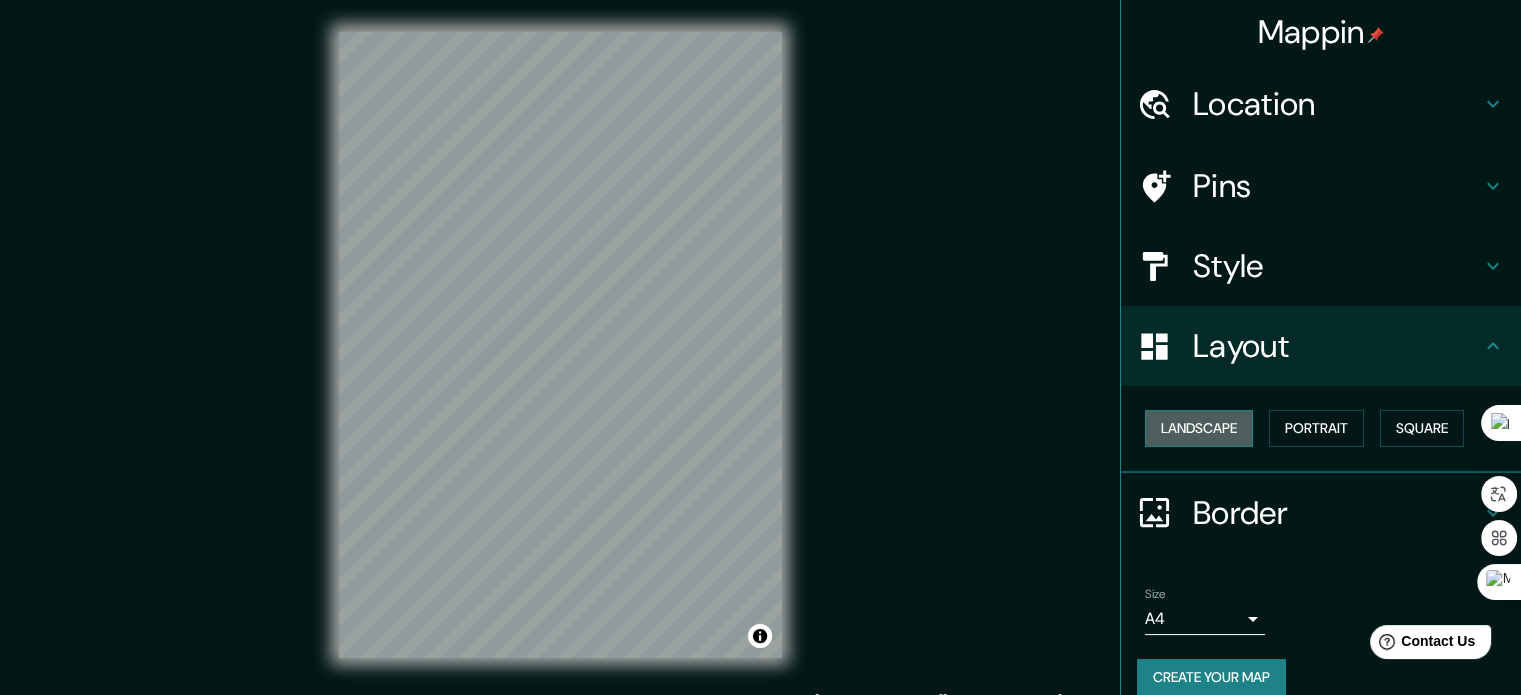 click on "Landscape" at bounding box center (1199, 428) 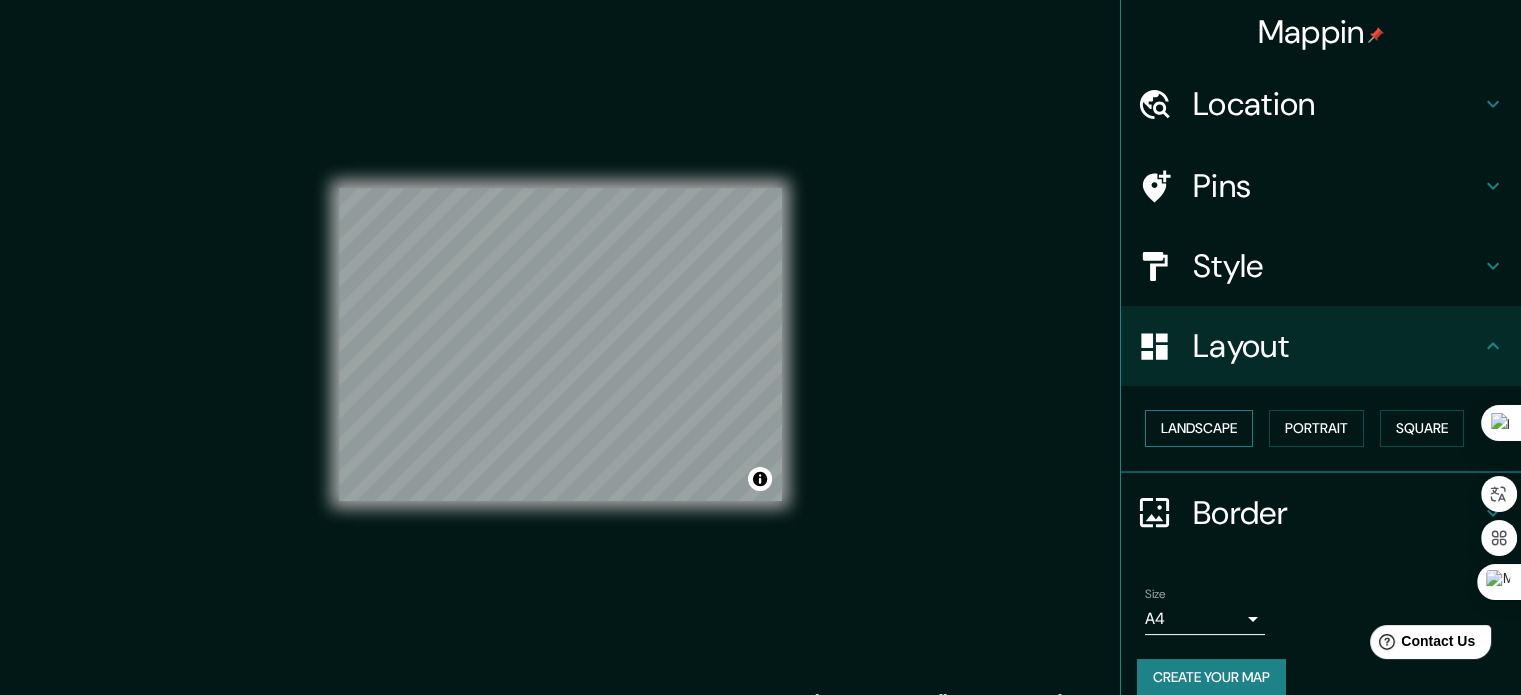 click on "Landscape" at bounding box center (1199, 428) 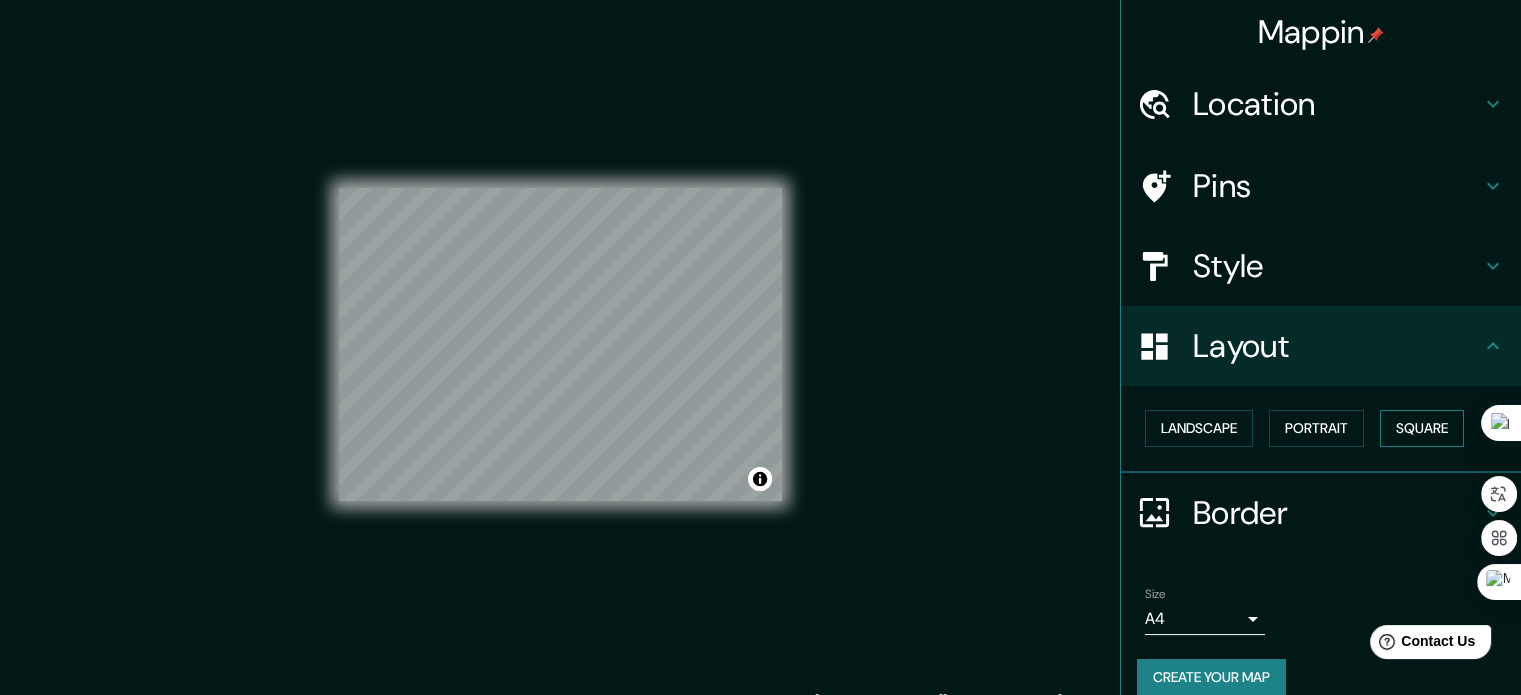 click on "Square" at bounding box center [1422, 428] 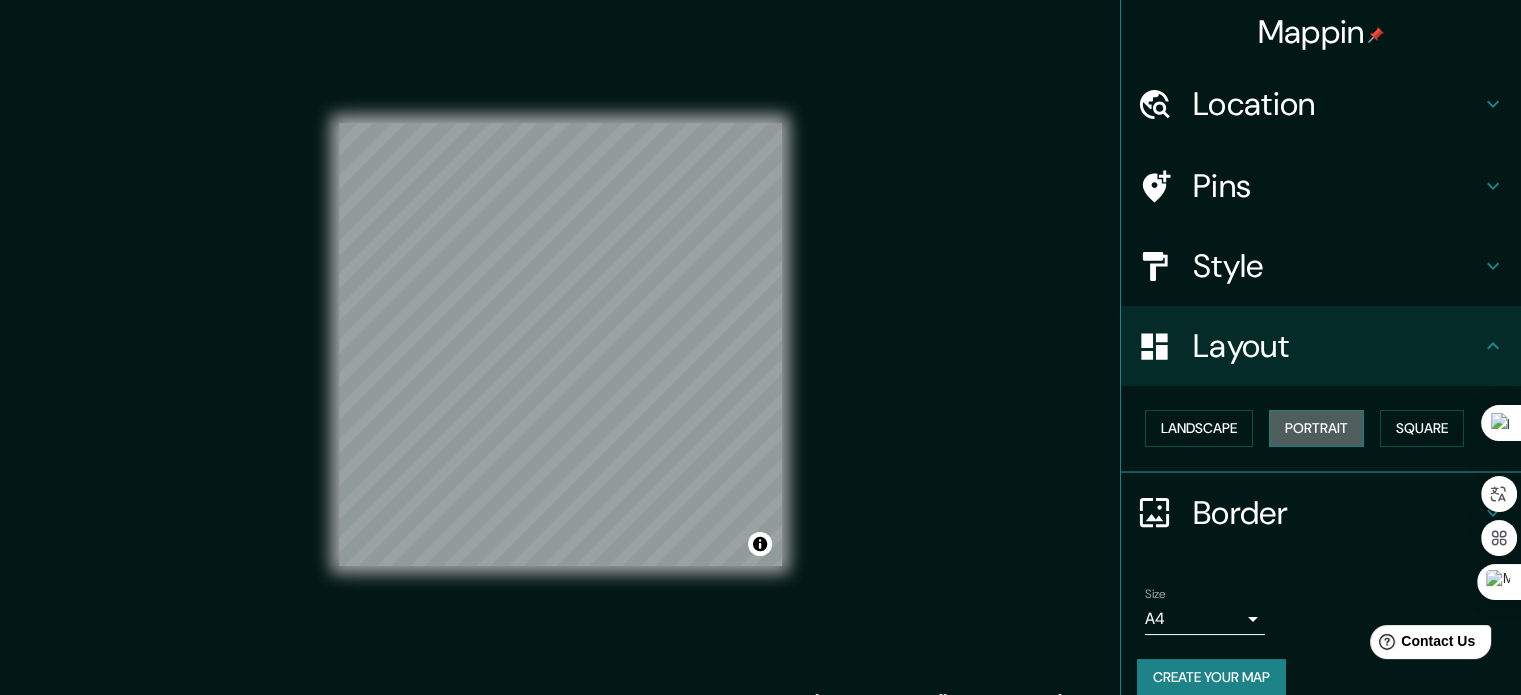 click on "Portrait" at bounding box center [1316, 428] 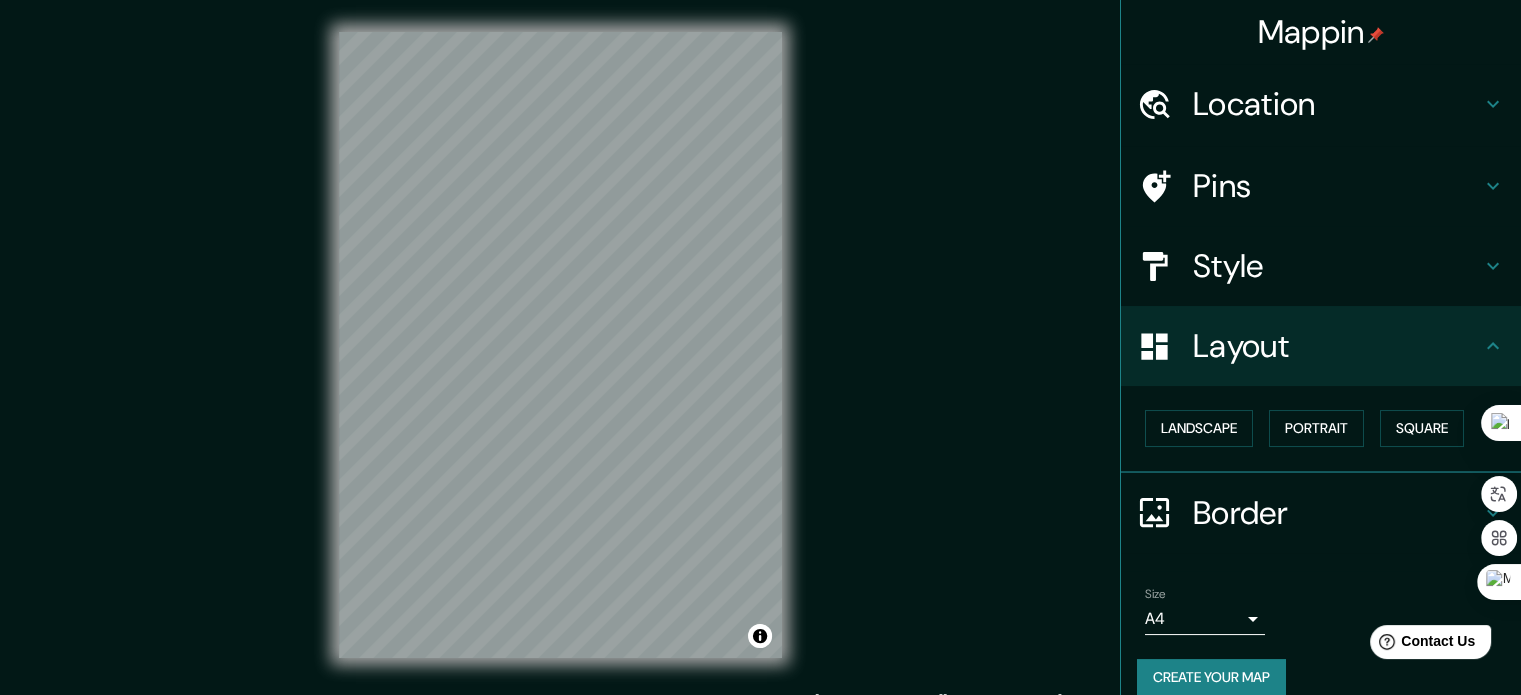 click on "Layout" at bounding box center [1337, 346] 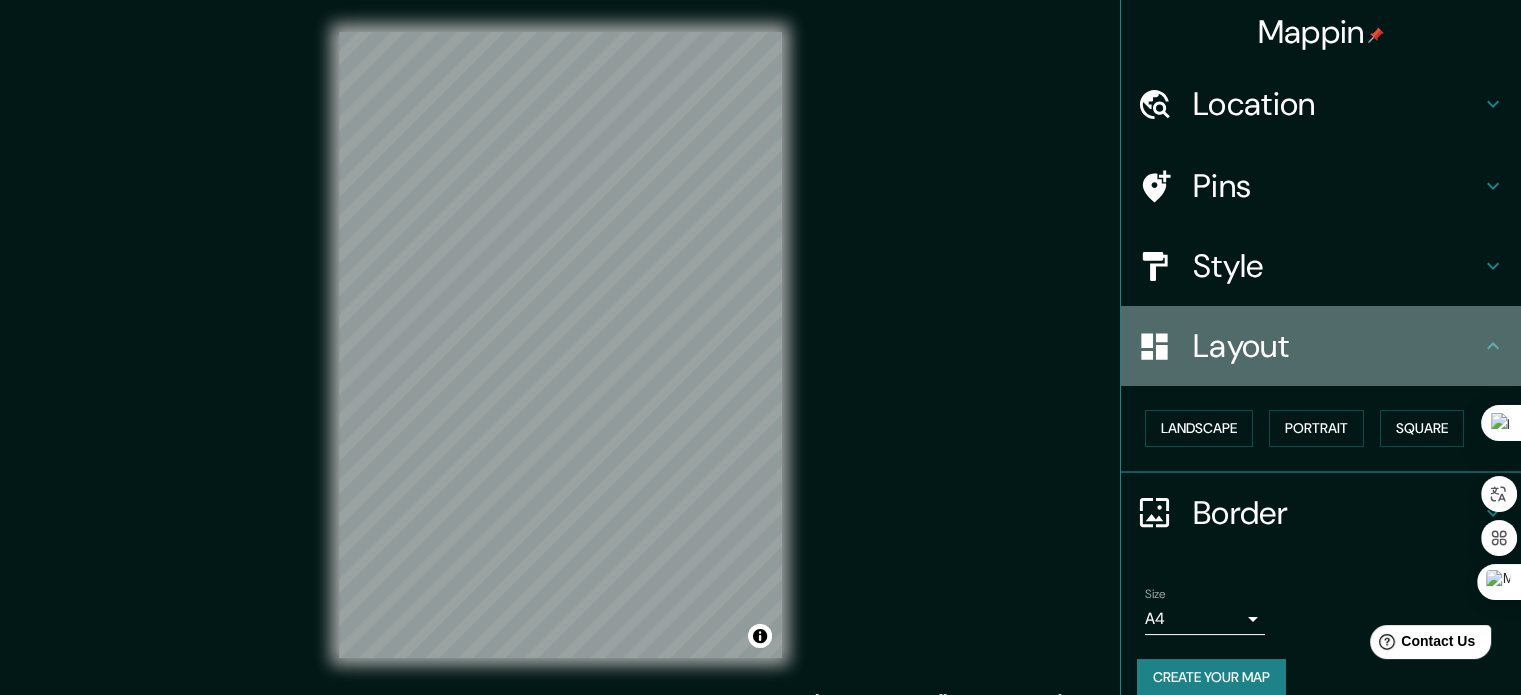 click 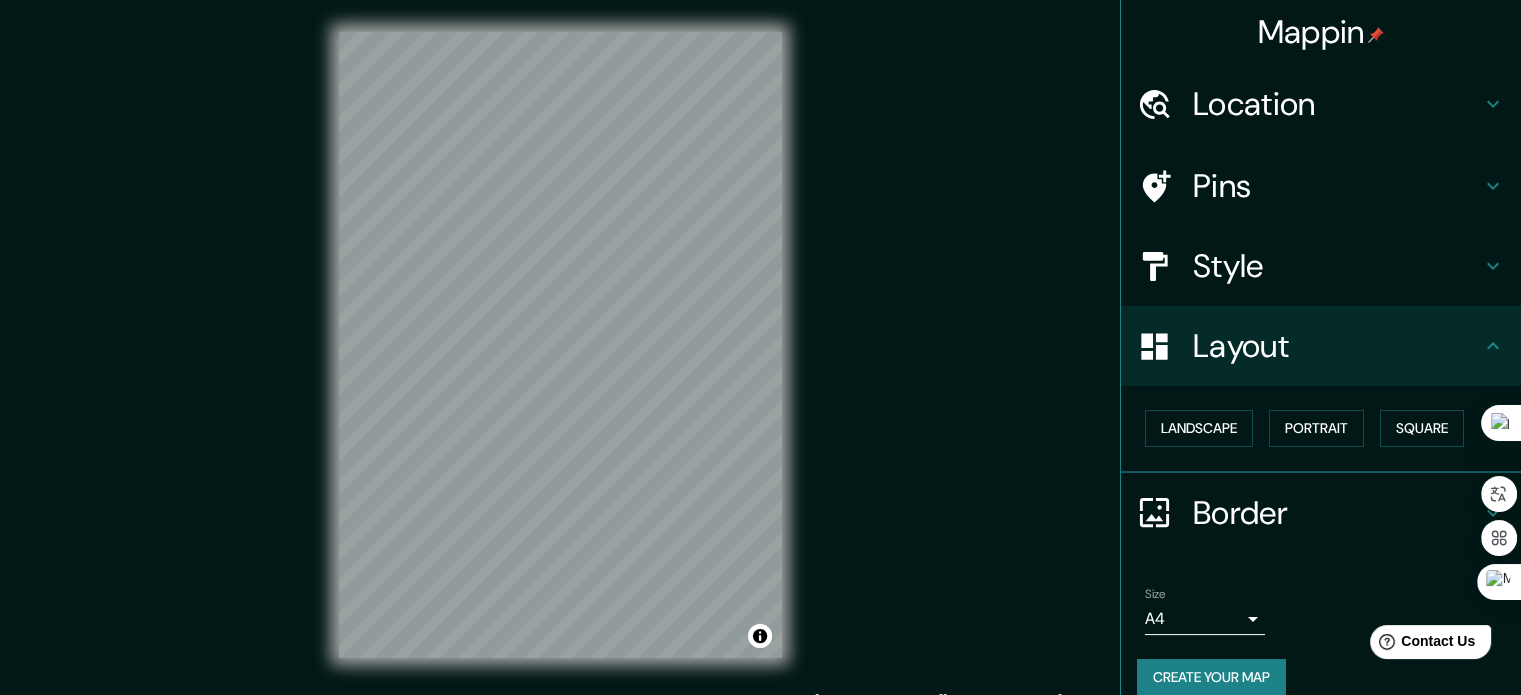 click on "Style" at bounding box center [1337, 266] 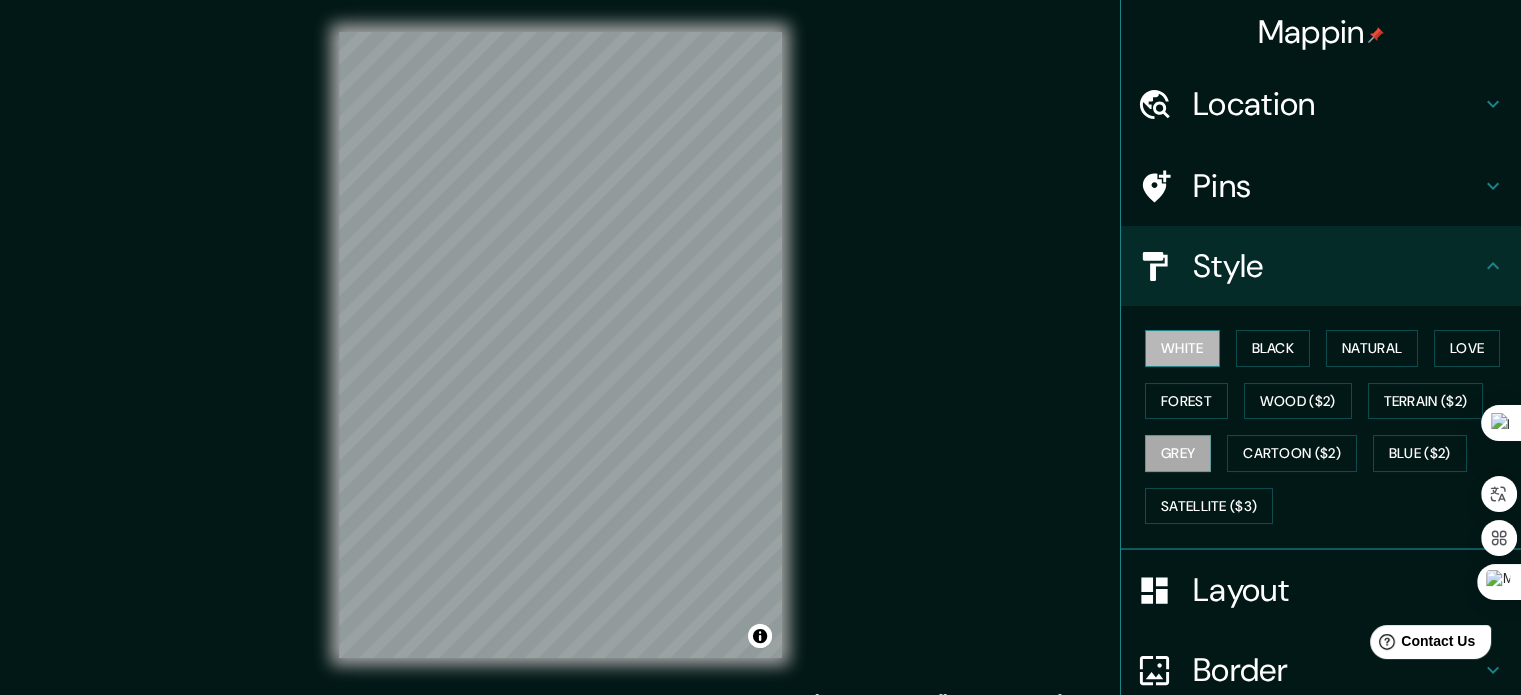 click on "White" at bounding box center (1182, 348) 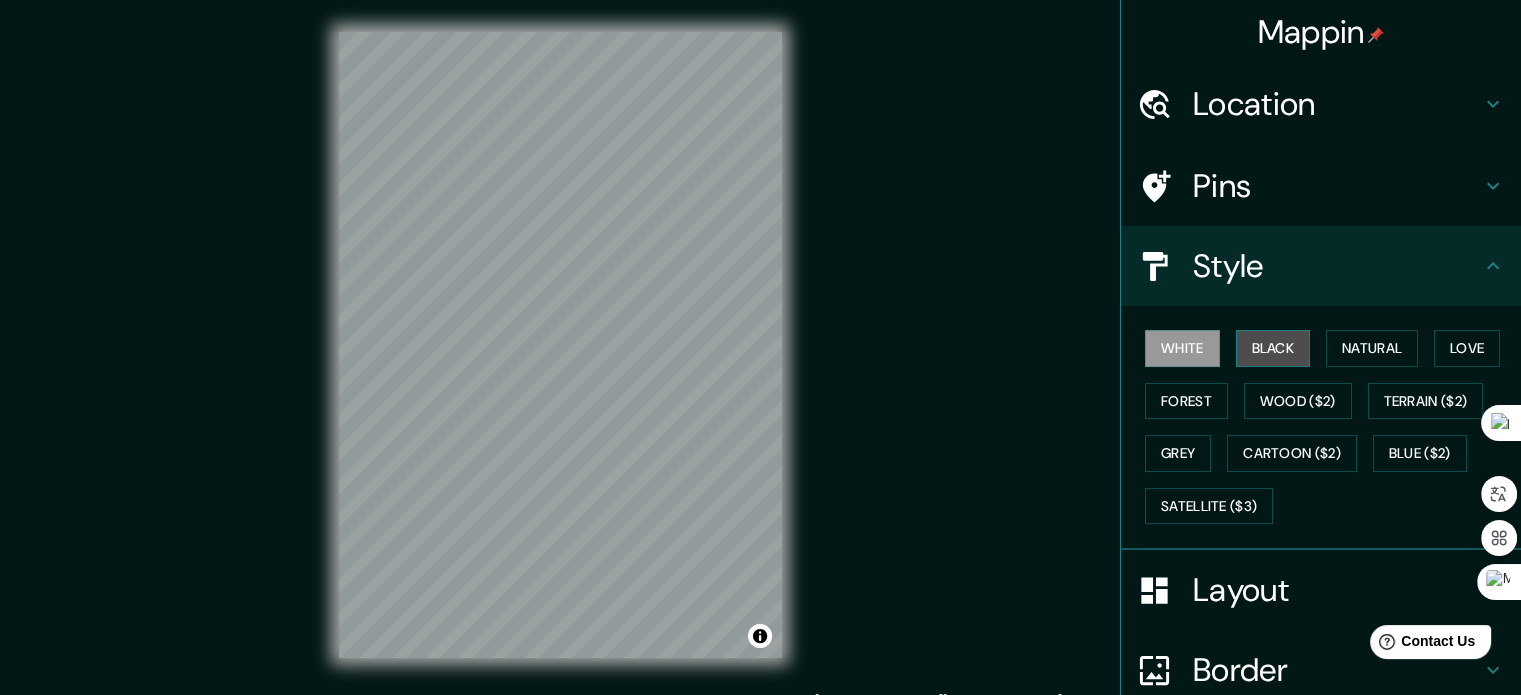 click on "Black" at bounding box center [1273, 348] 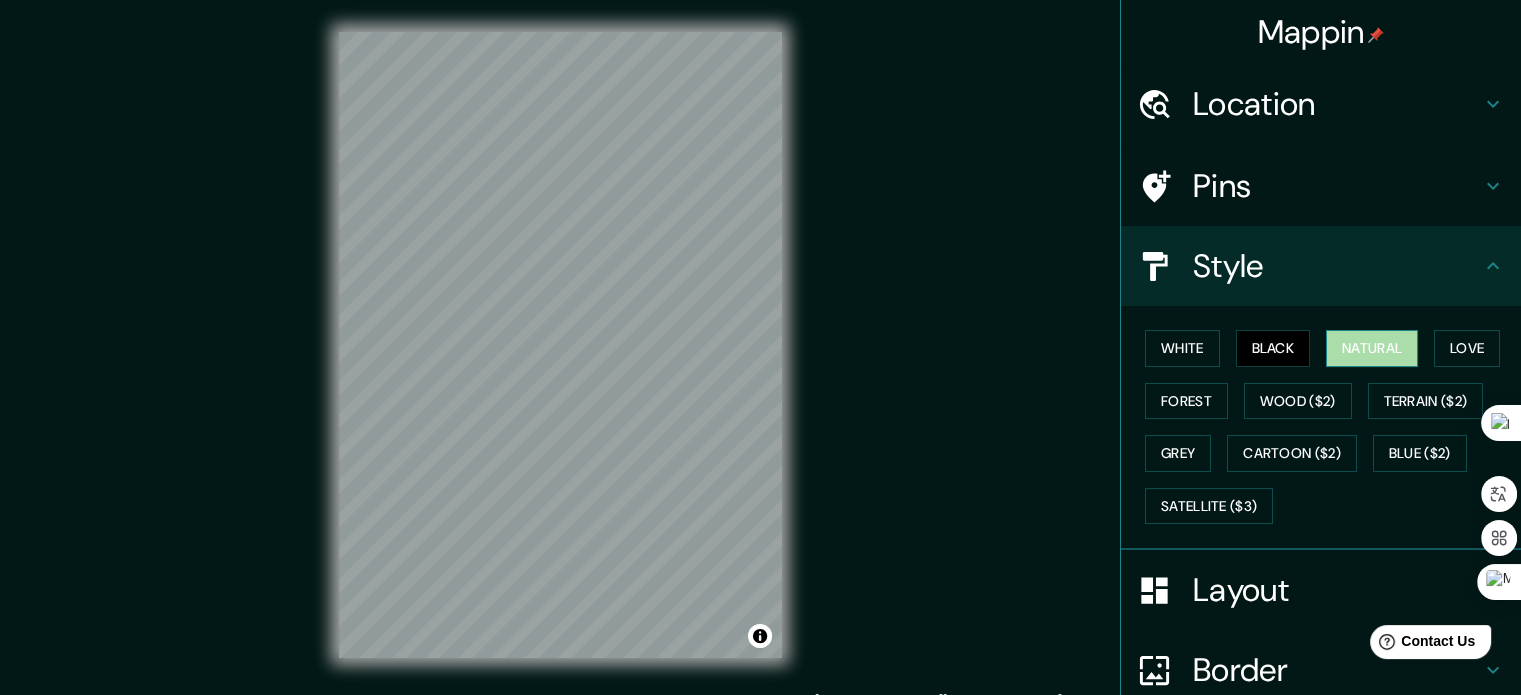 click on "Natural" at bounding box center (1372, 348) 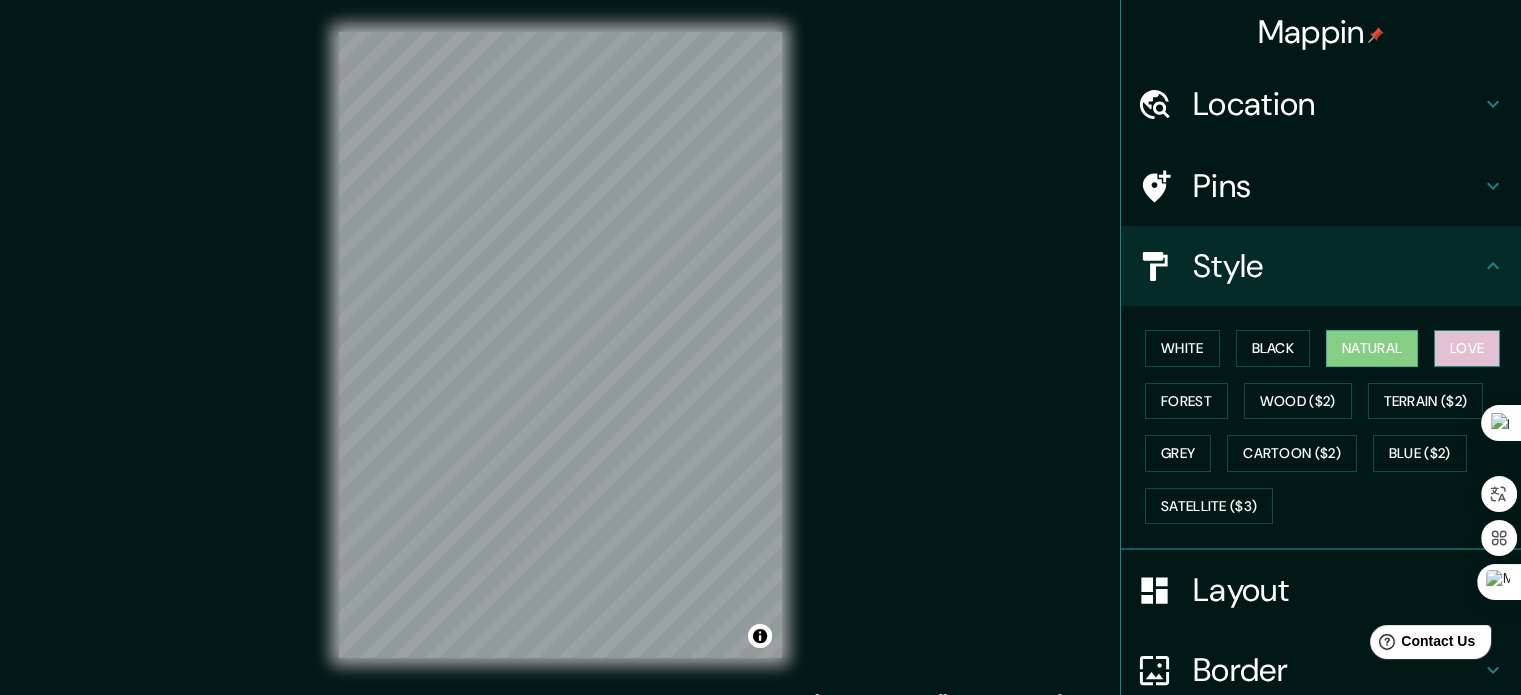 click on "Love" at bounding box center (1467, 348) 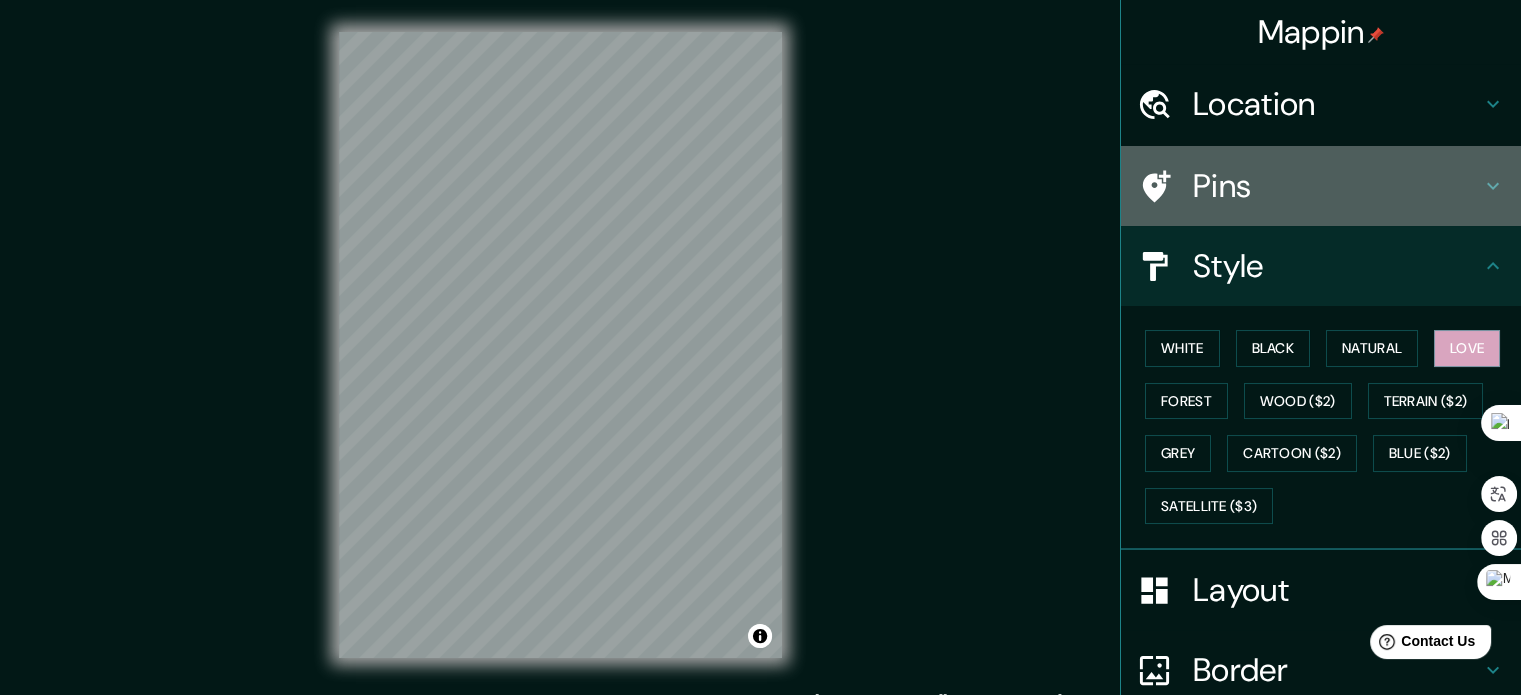 click on "Pins" at bounding box center (1337, 186) 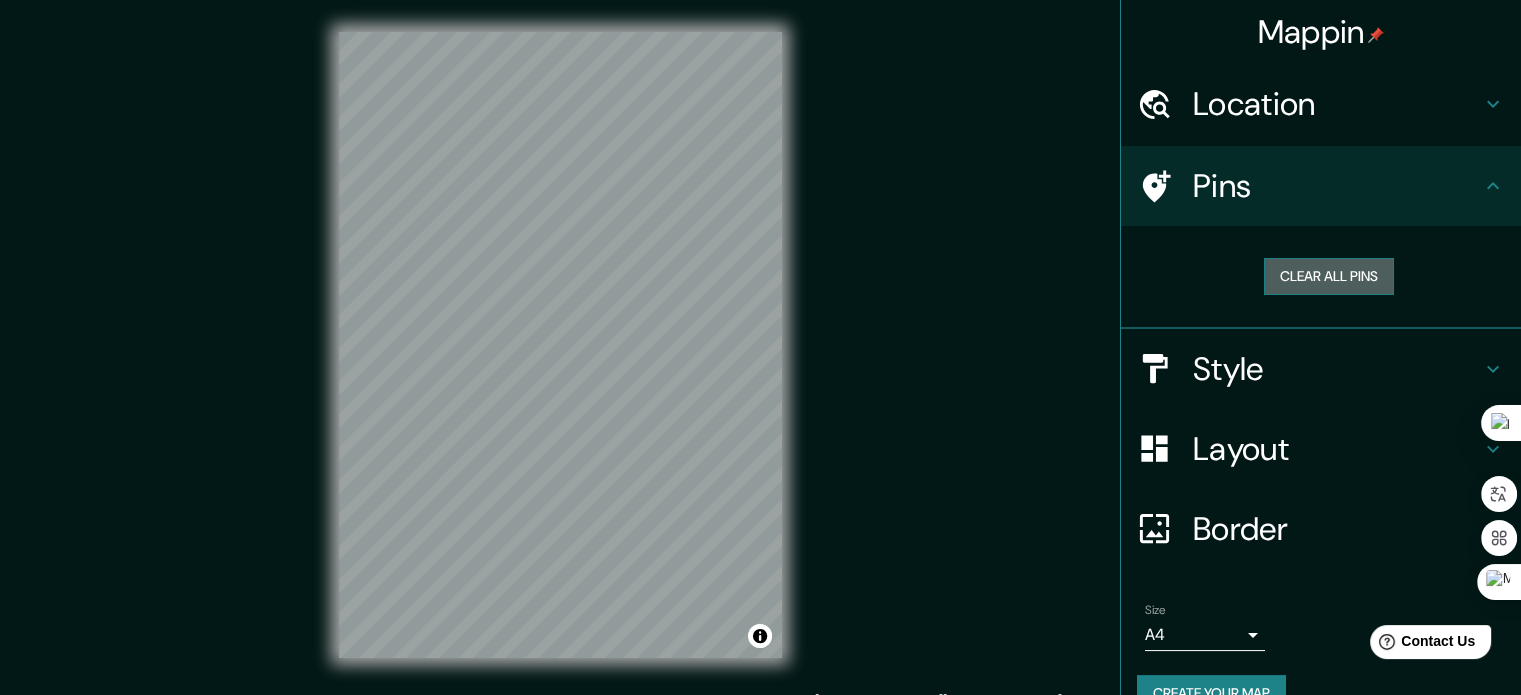 click on "Clear all pins" at bounding box center (1329, 276) 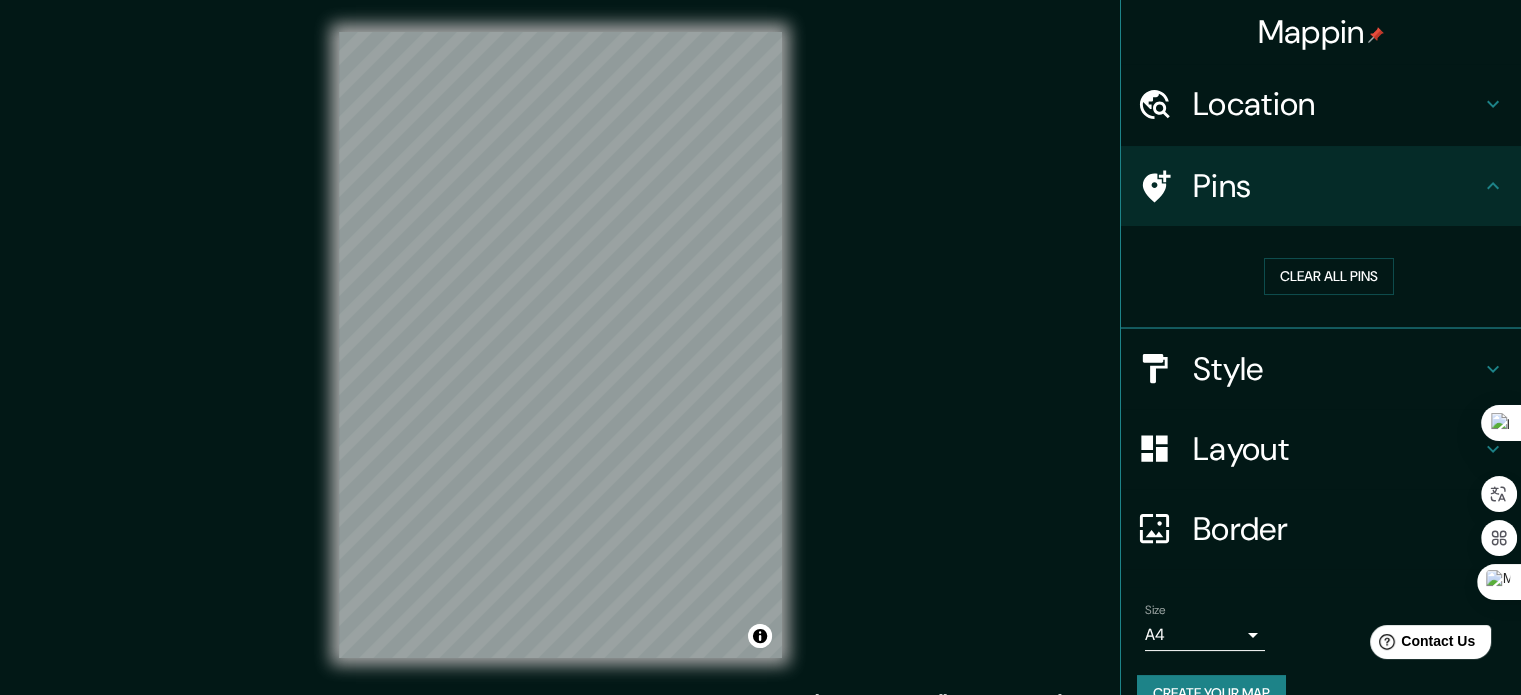 click on "Pins" at bounding box center (1337, 186) 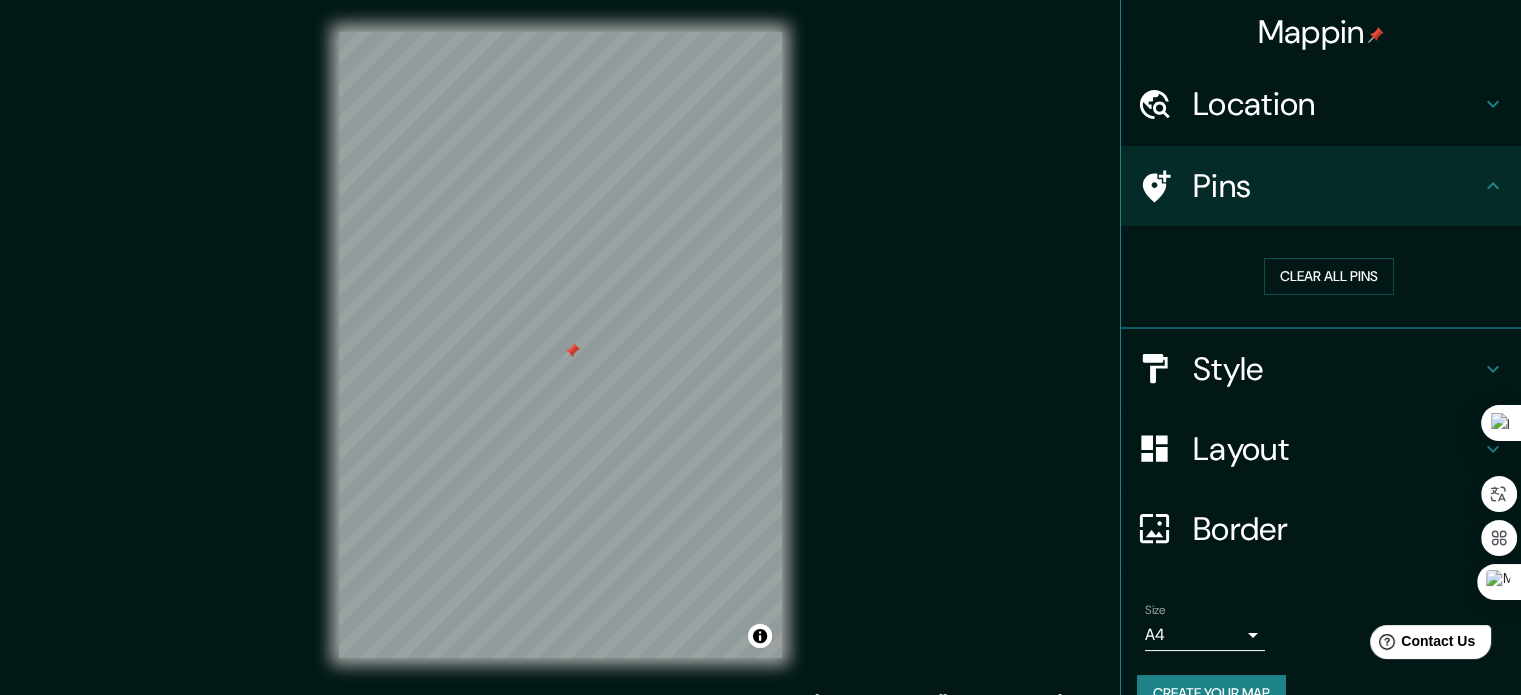 scroll, scrollTop: 38, scrollLeft: 0, axis: vertical 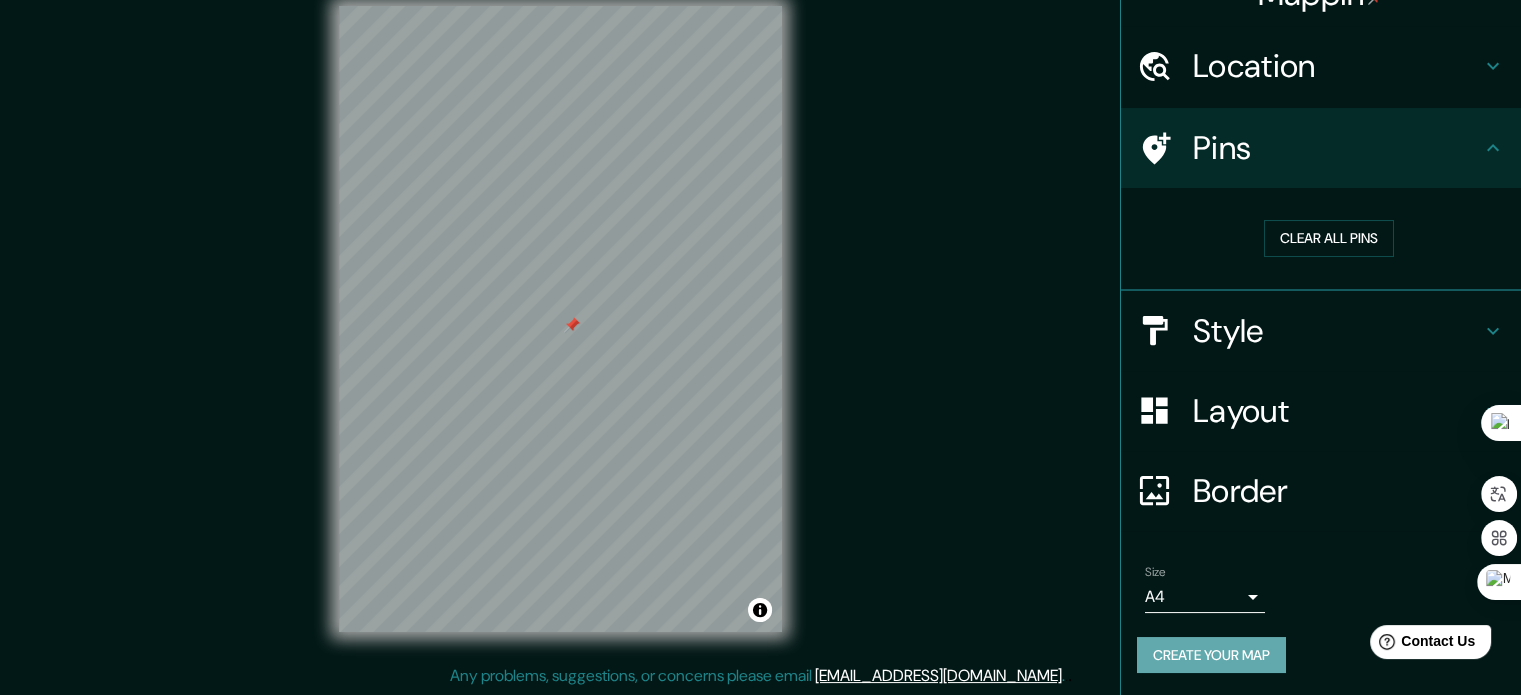 click on "Create your map" at bounding box center (1211, 655) 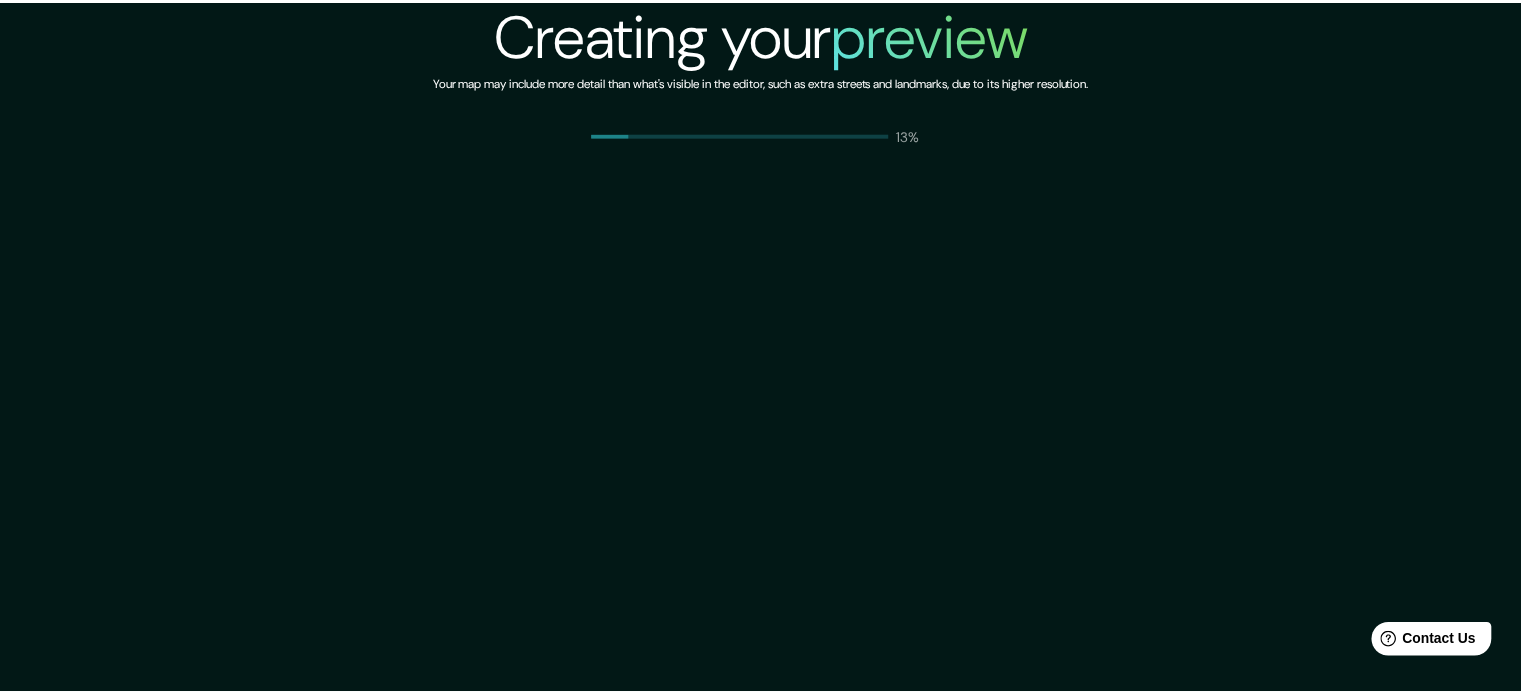 scroll, scrollTop: 0, scrollLeft: 0, axis: both 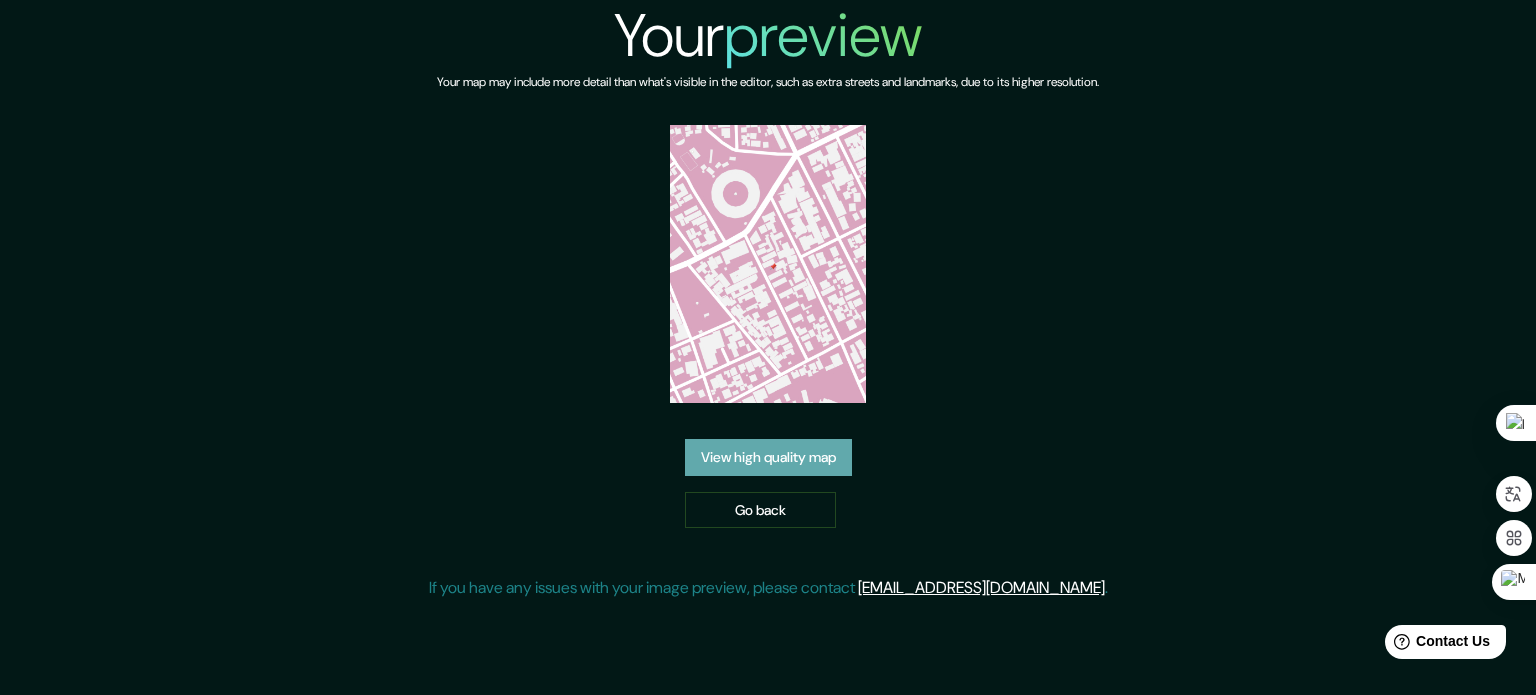 click on "View high quality map" at bounding box center (768, 457) 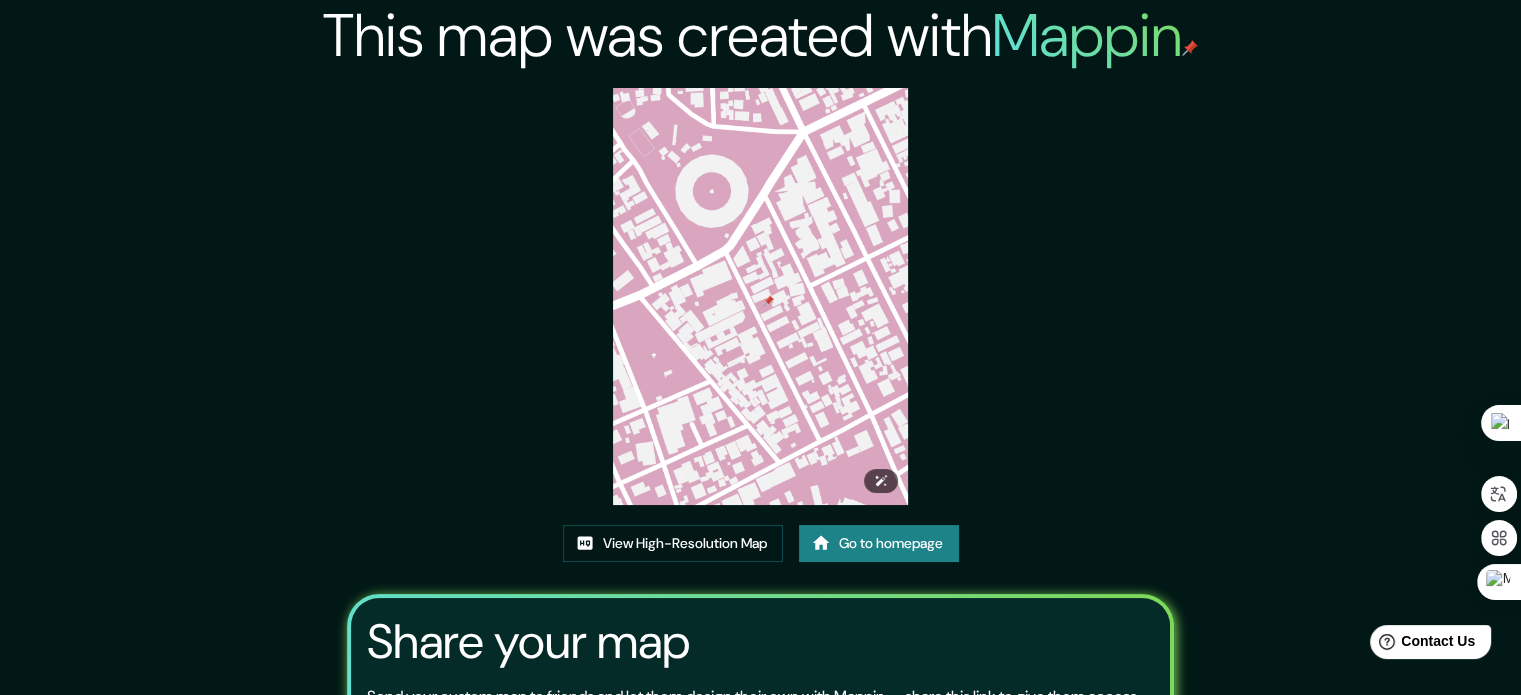 scroll, scrollTop: 221, scrollLeft: 0, axis: vertical 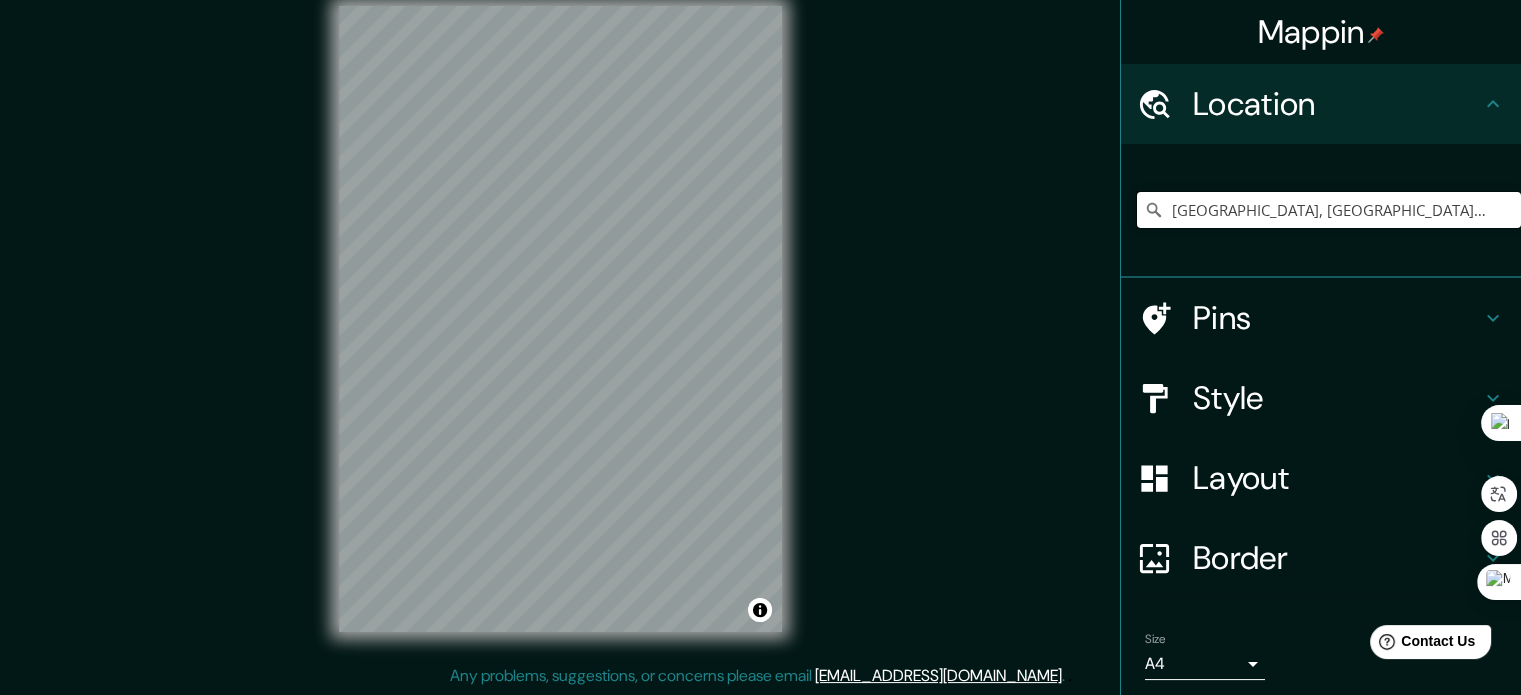 click on "Murcia, Ambato - Provincia de Tungurahua, 1801, Ecuador" at bounding box center (1329, 210) 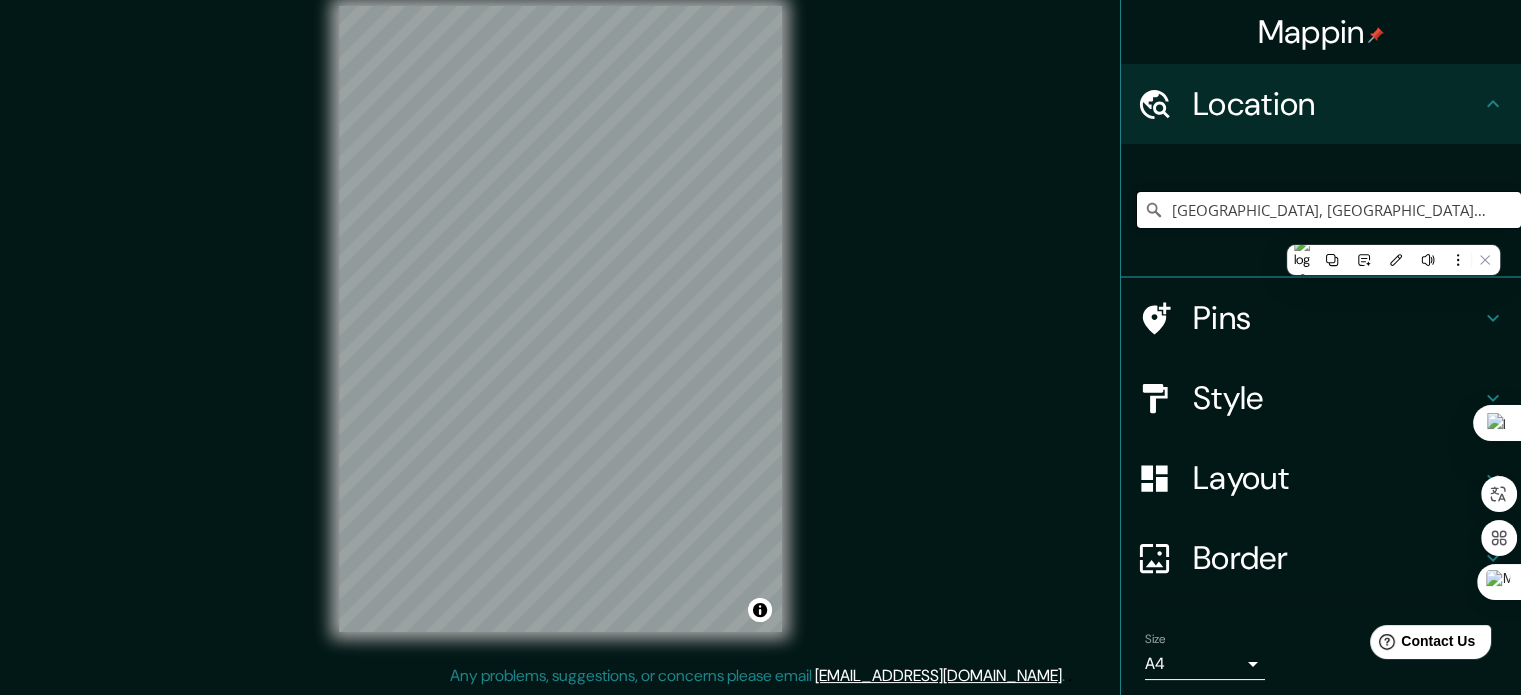 drag, startPoint x: 1440, startPoint y: 203, endPoint x: 1446, endPoint y: 215, distance: 13.416408 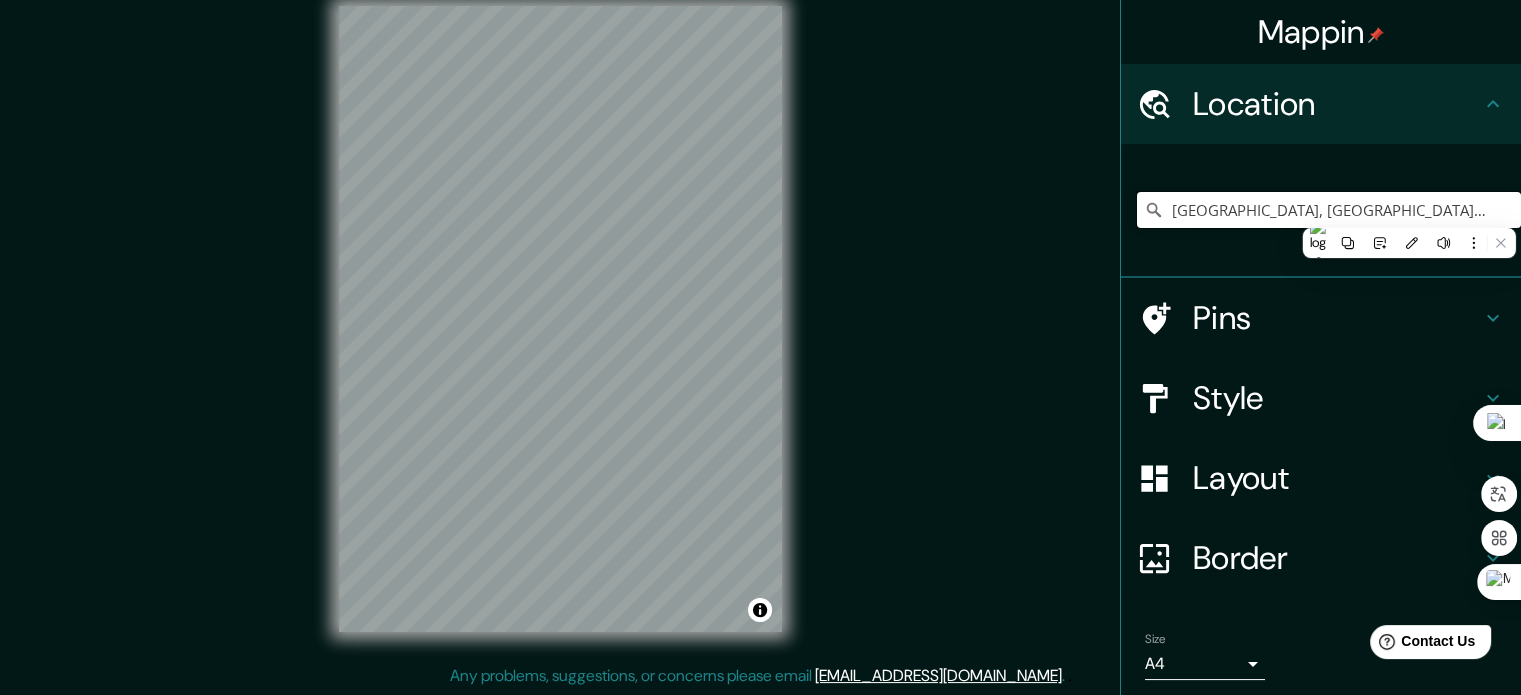 click on "Murcia, Ambato - Provincia de Tungurahua, 1801, Ecuador" at bounding box center (1329, 210) 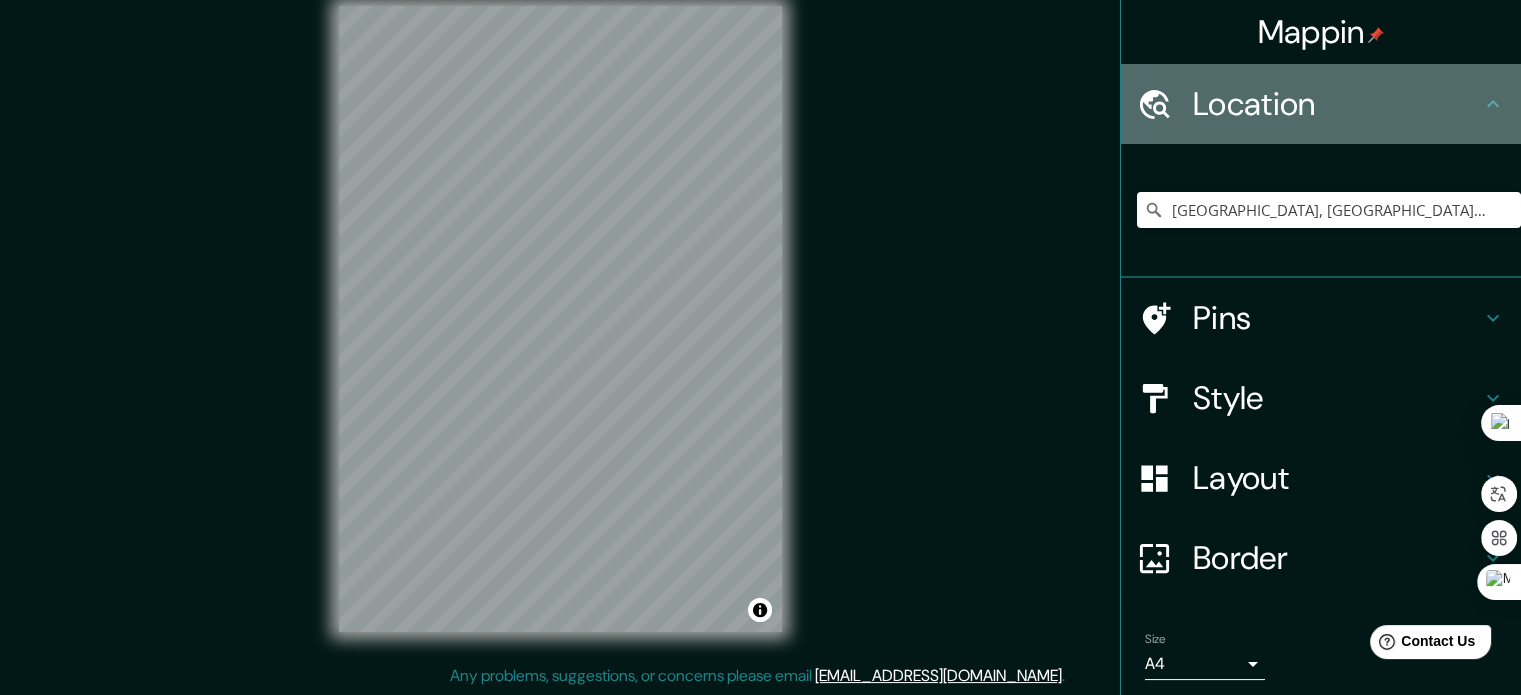 click on "Location" at bounding box center (1337, 104) 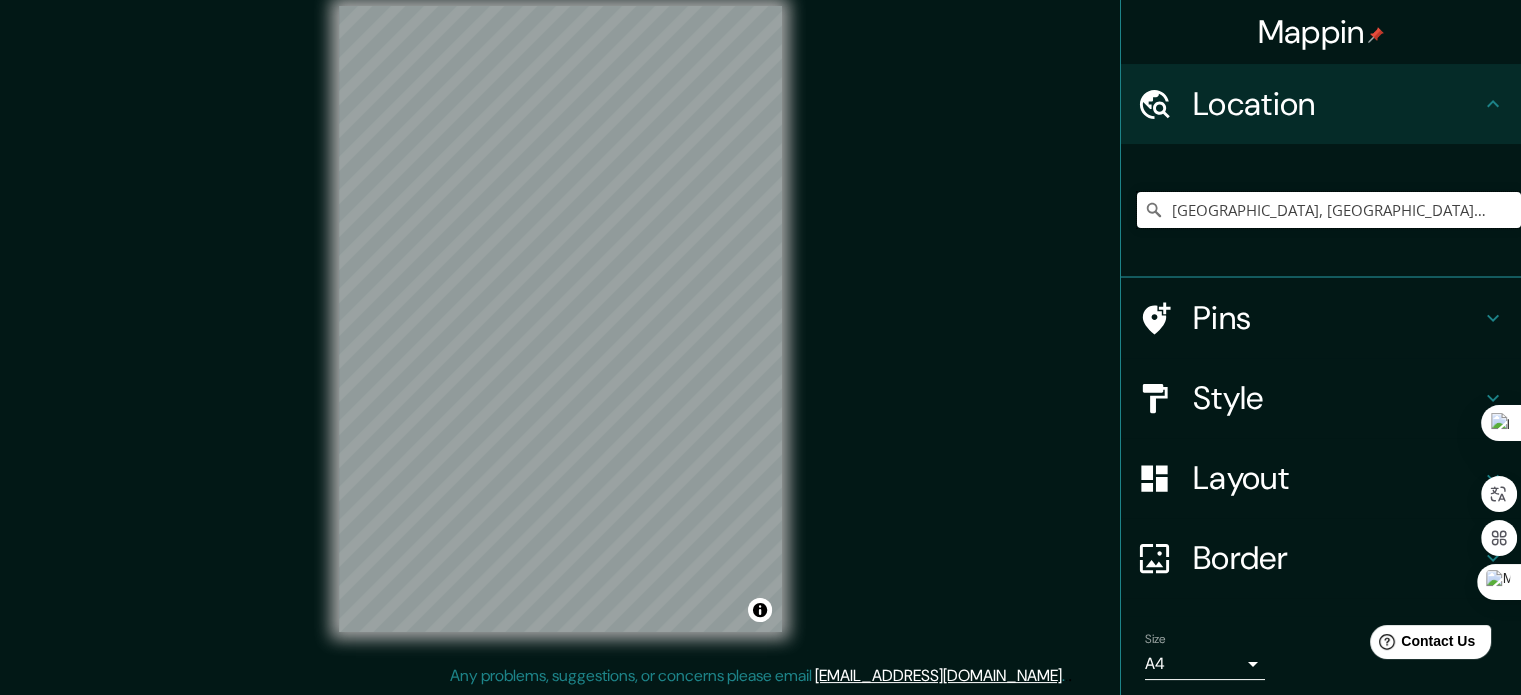 click on "Murcia, Ambato - Provincia de Tungurahua, 1801, Ecuador" at bounding box center (1329, 210) 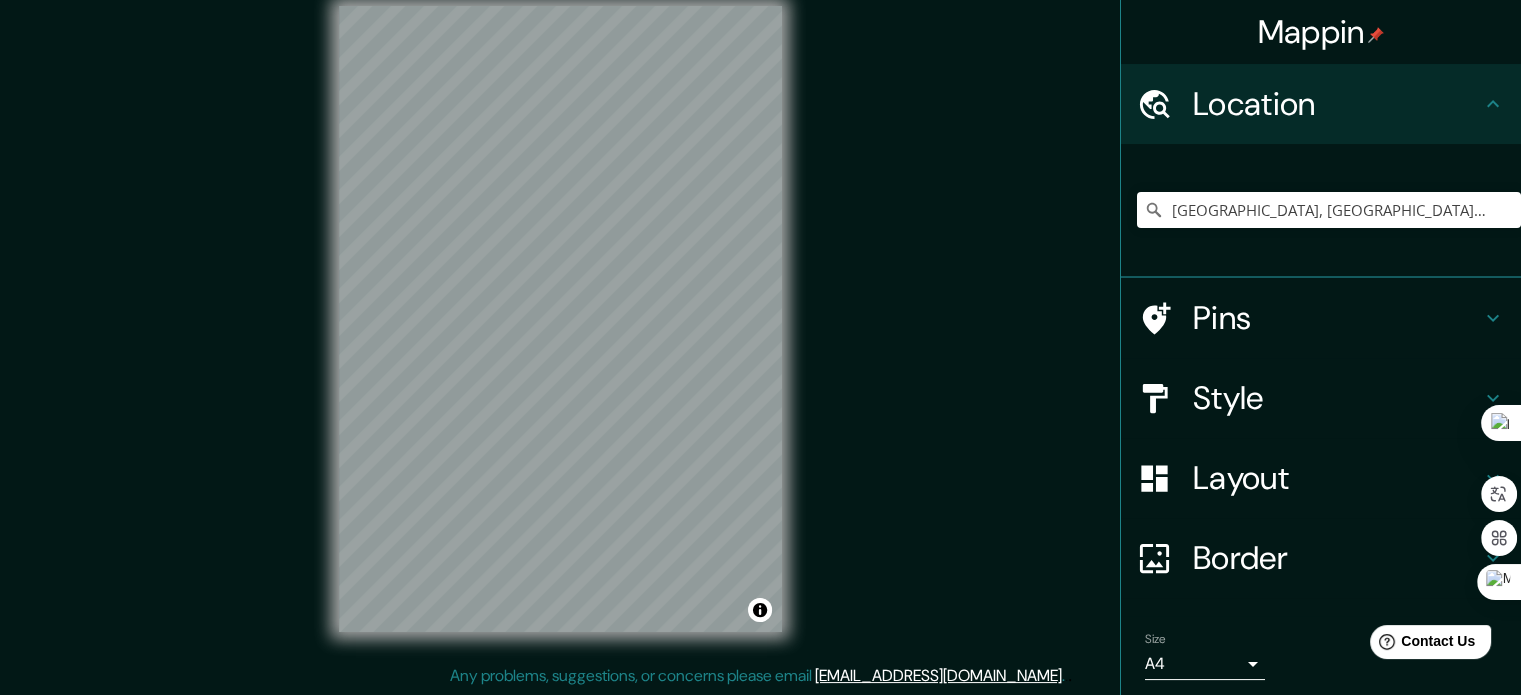 click 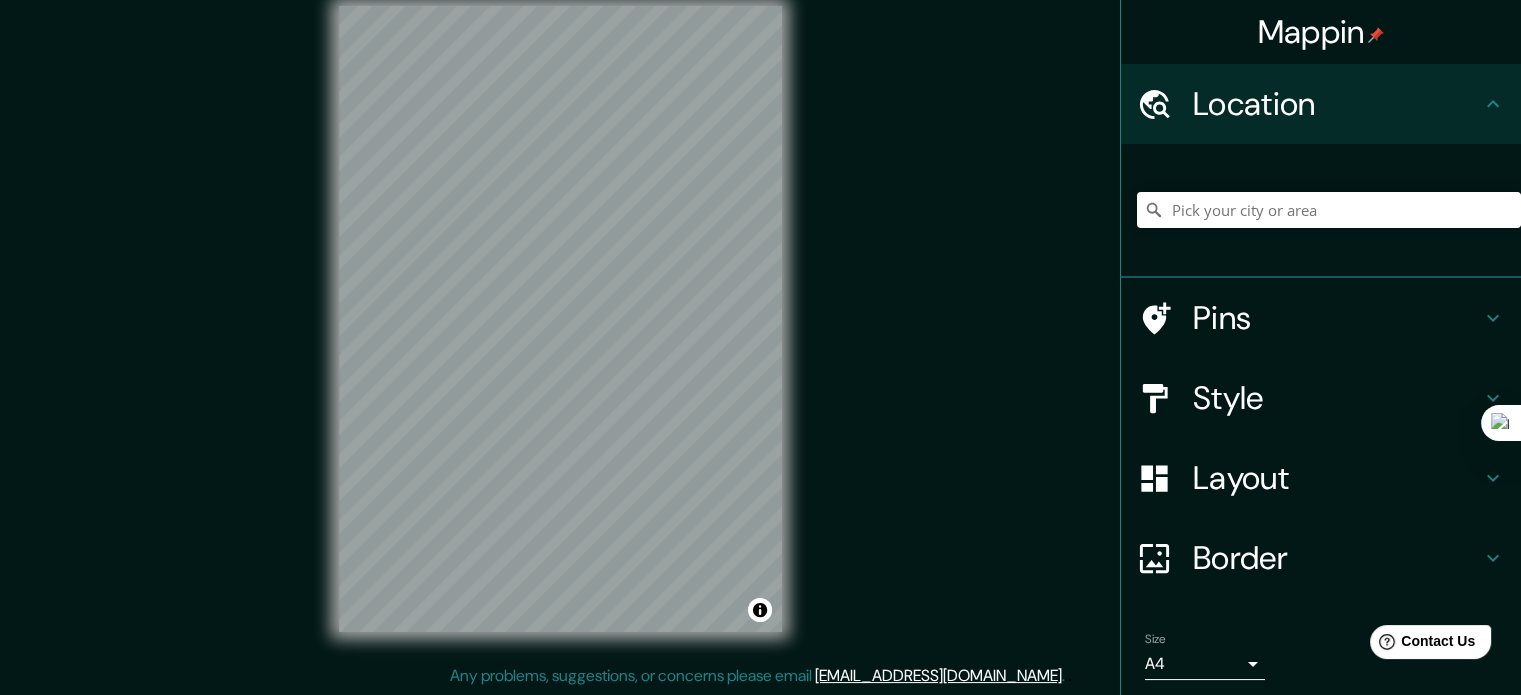 scroll, scrollTop: 0, scrollLeft: 0, axis: both 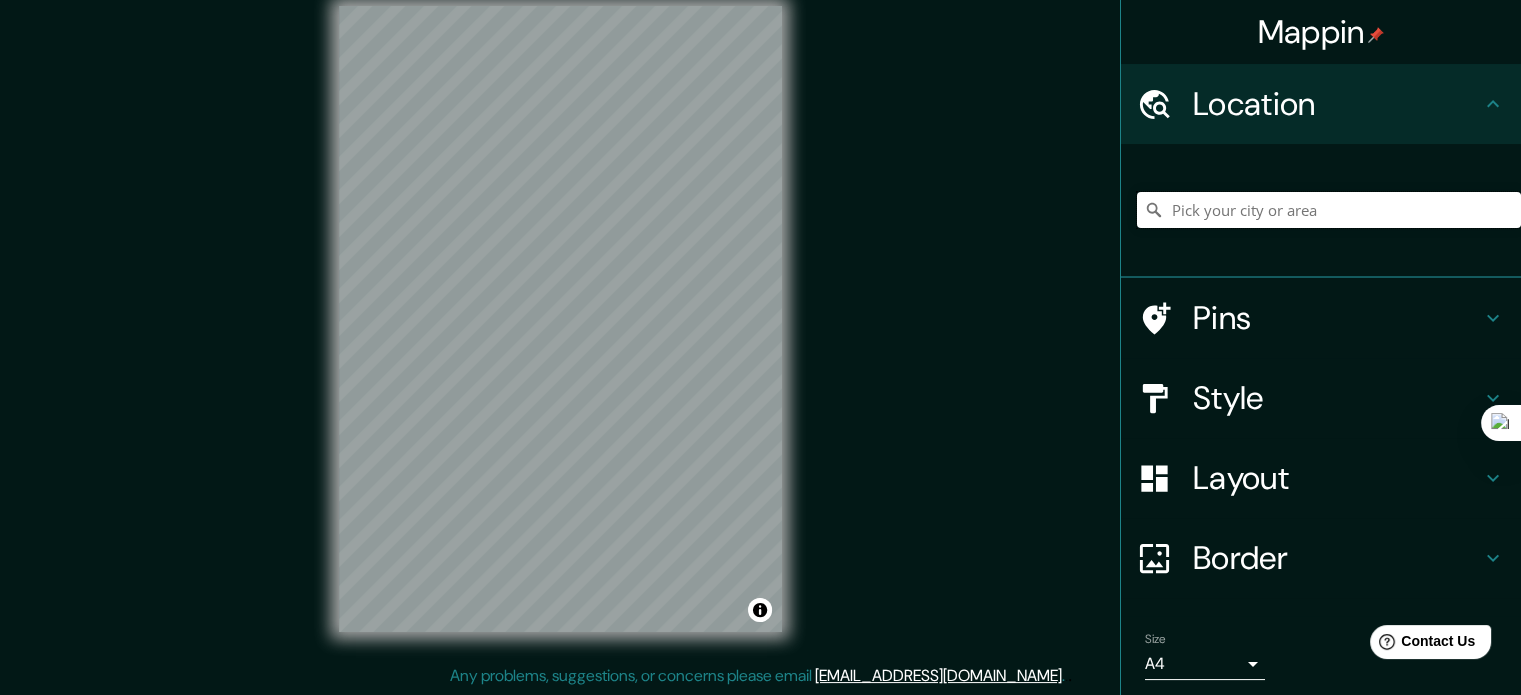 click at bounding box center [1329, 210] 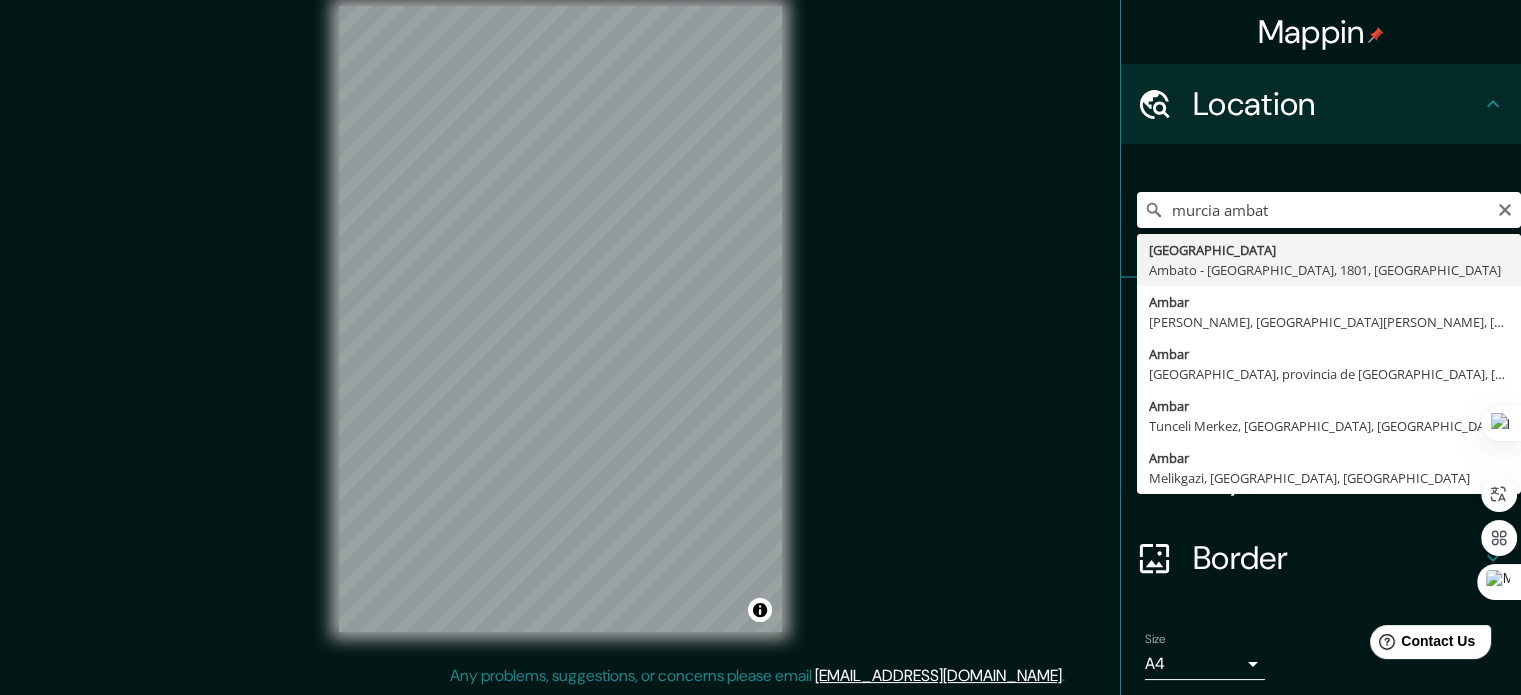 type on "Murcia, Ambato - Provincia de Tungurahua, 1801, Ecuador" 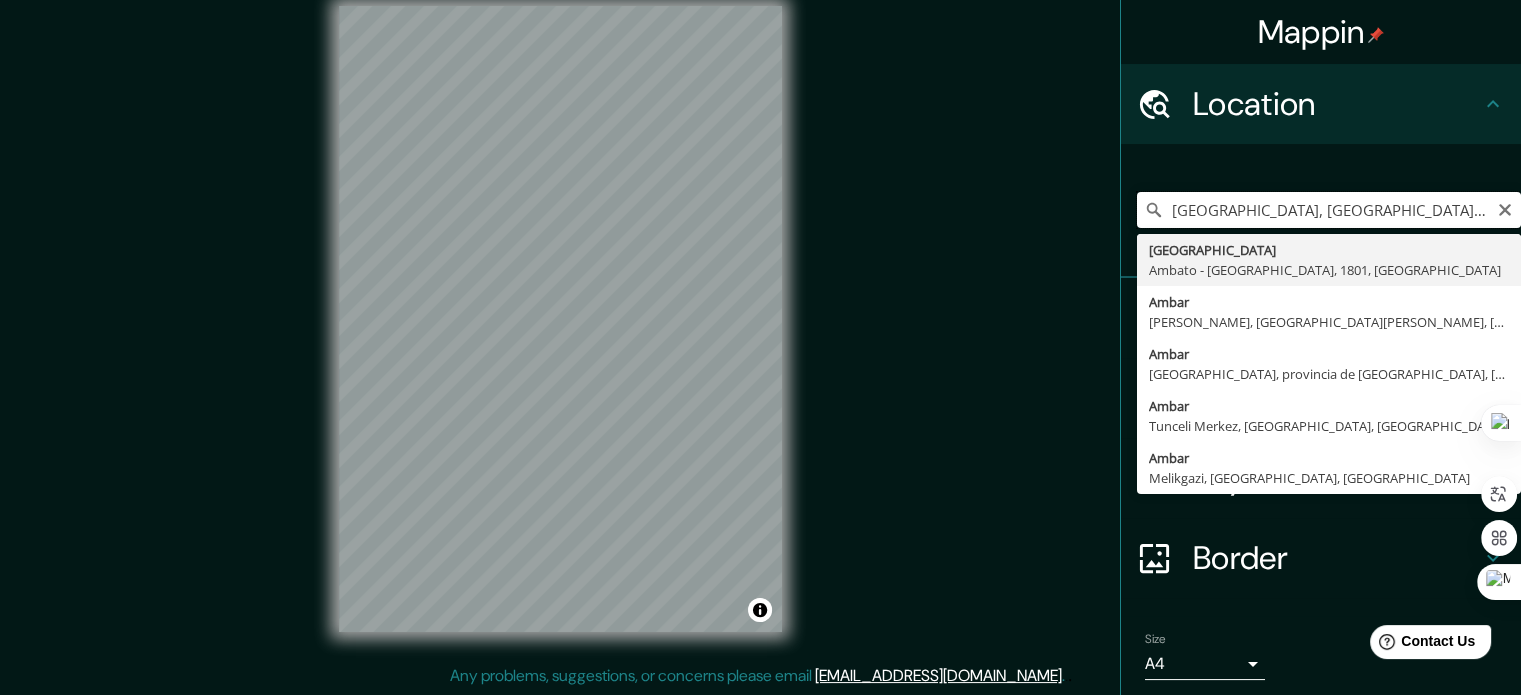 scroll, scrollTop: 0, scrollLeft: 0, axis: both 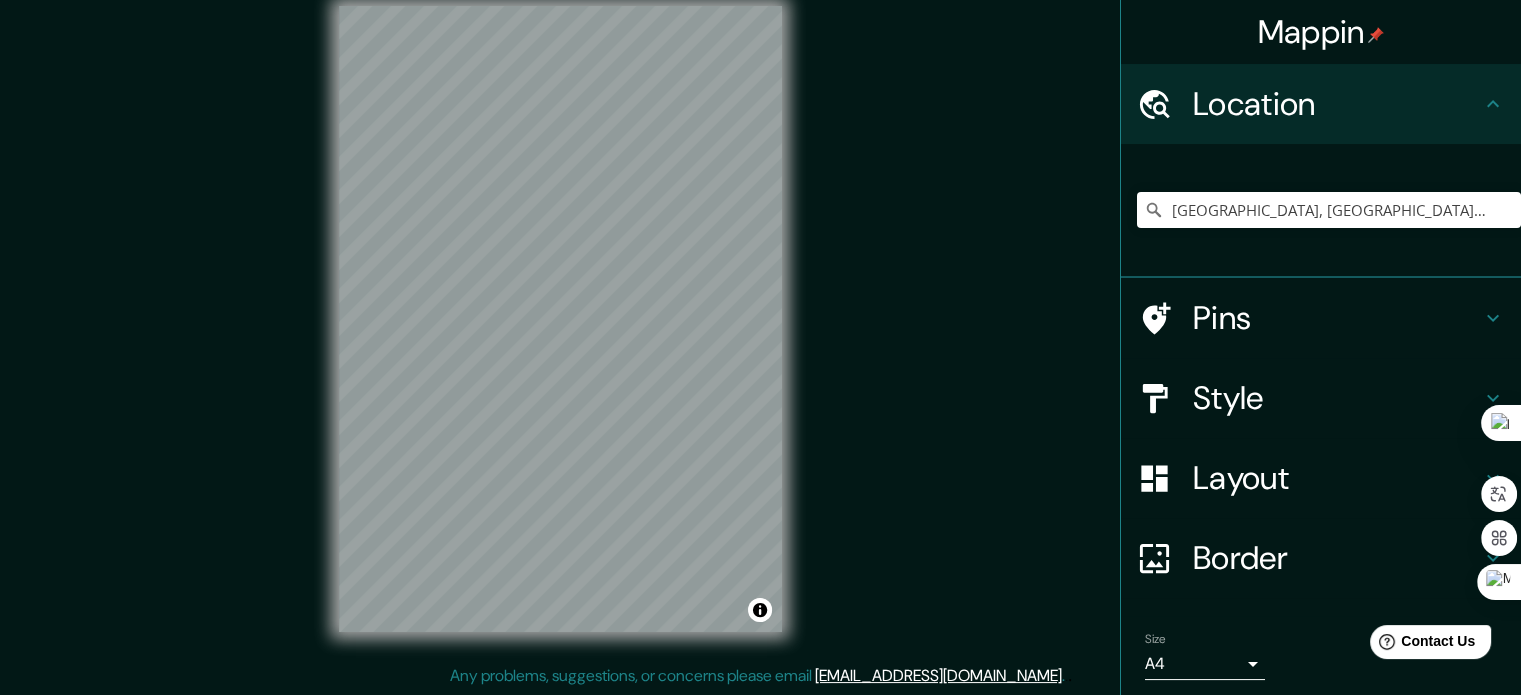 click on "Style" at bounding box center (1337, 398) 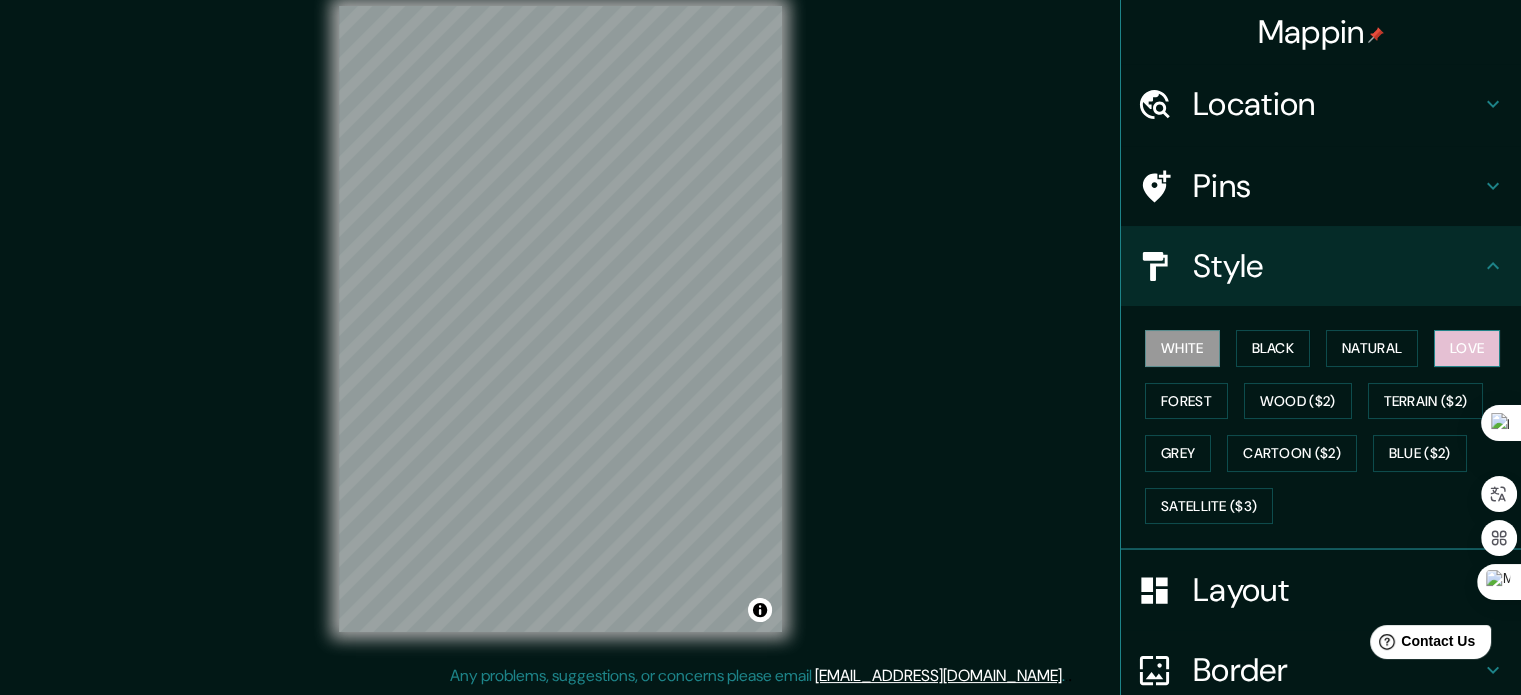 click on "Love" at bounding box center (1467, 348) 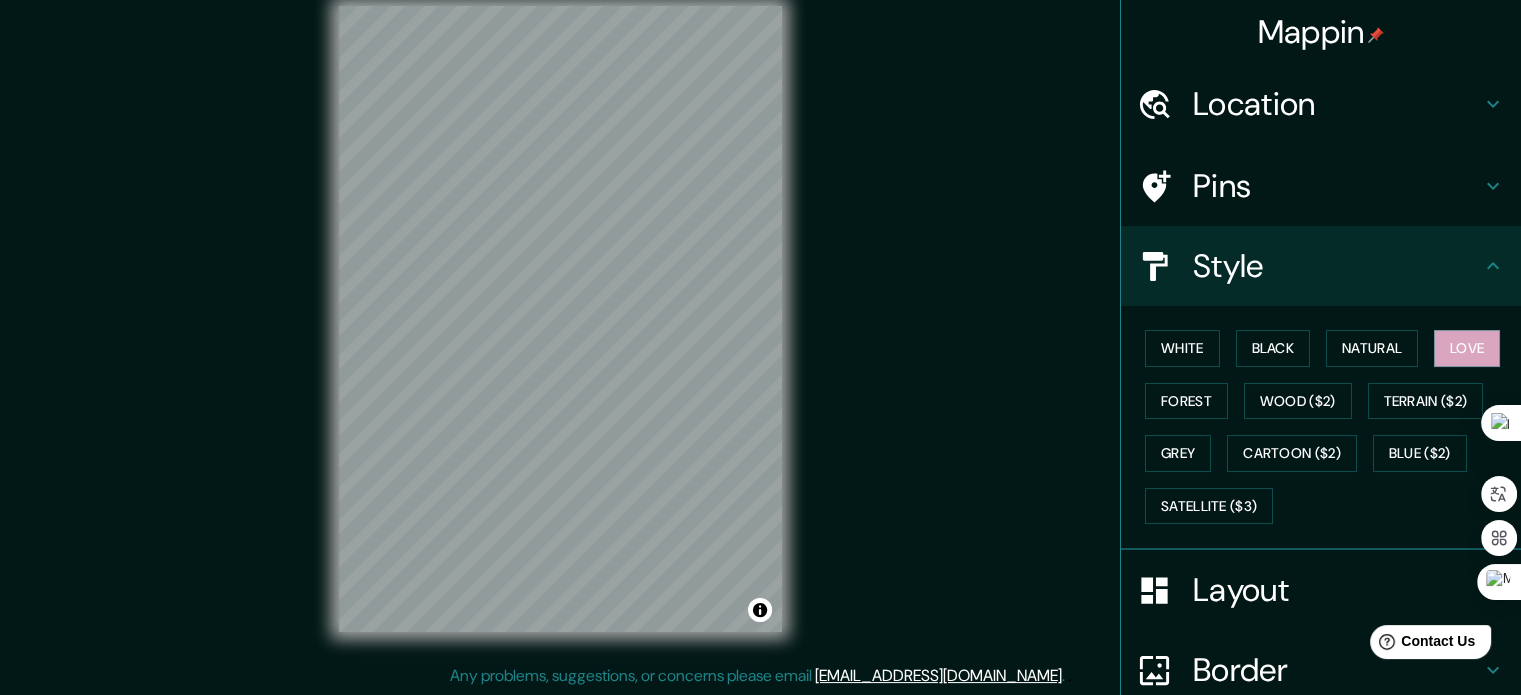 click 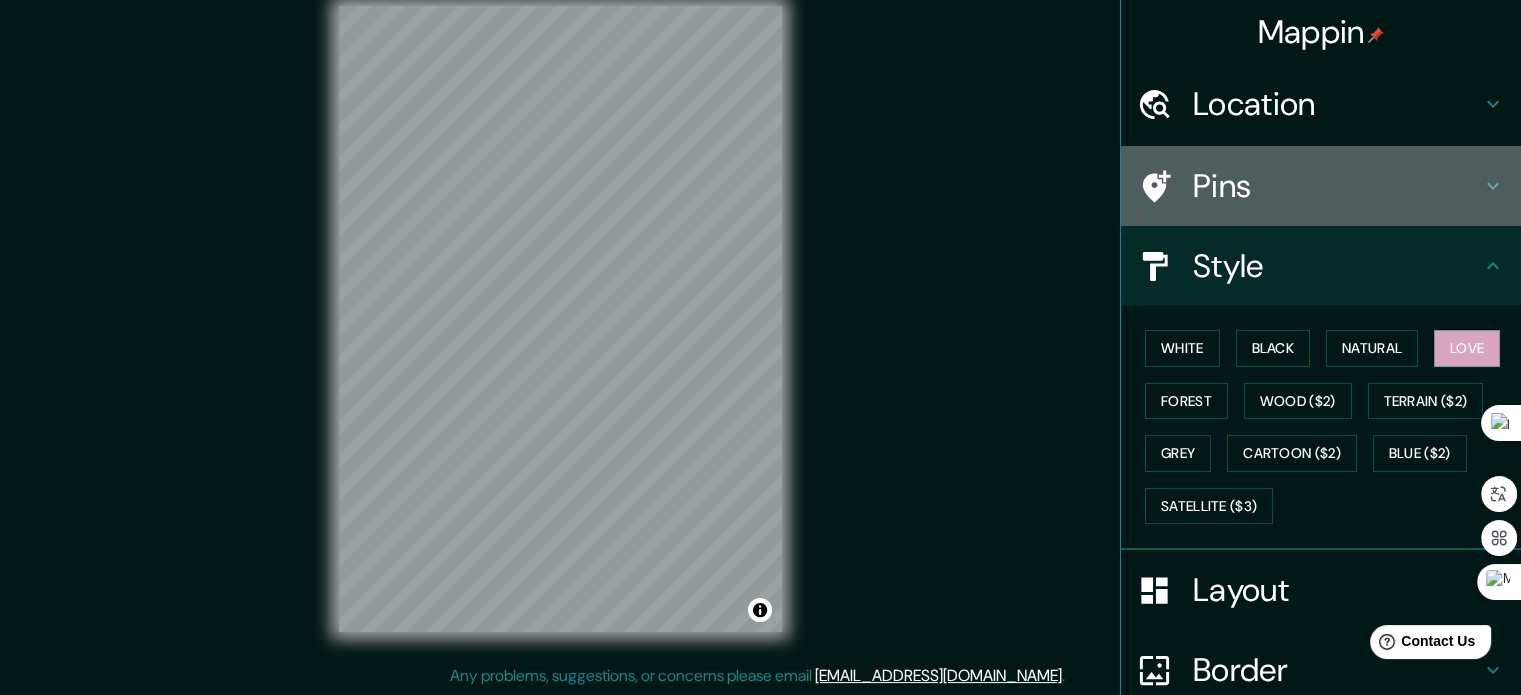 click on "Pins" at bounding box center (1337, 186) 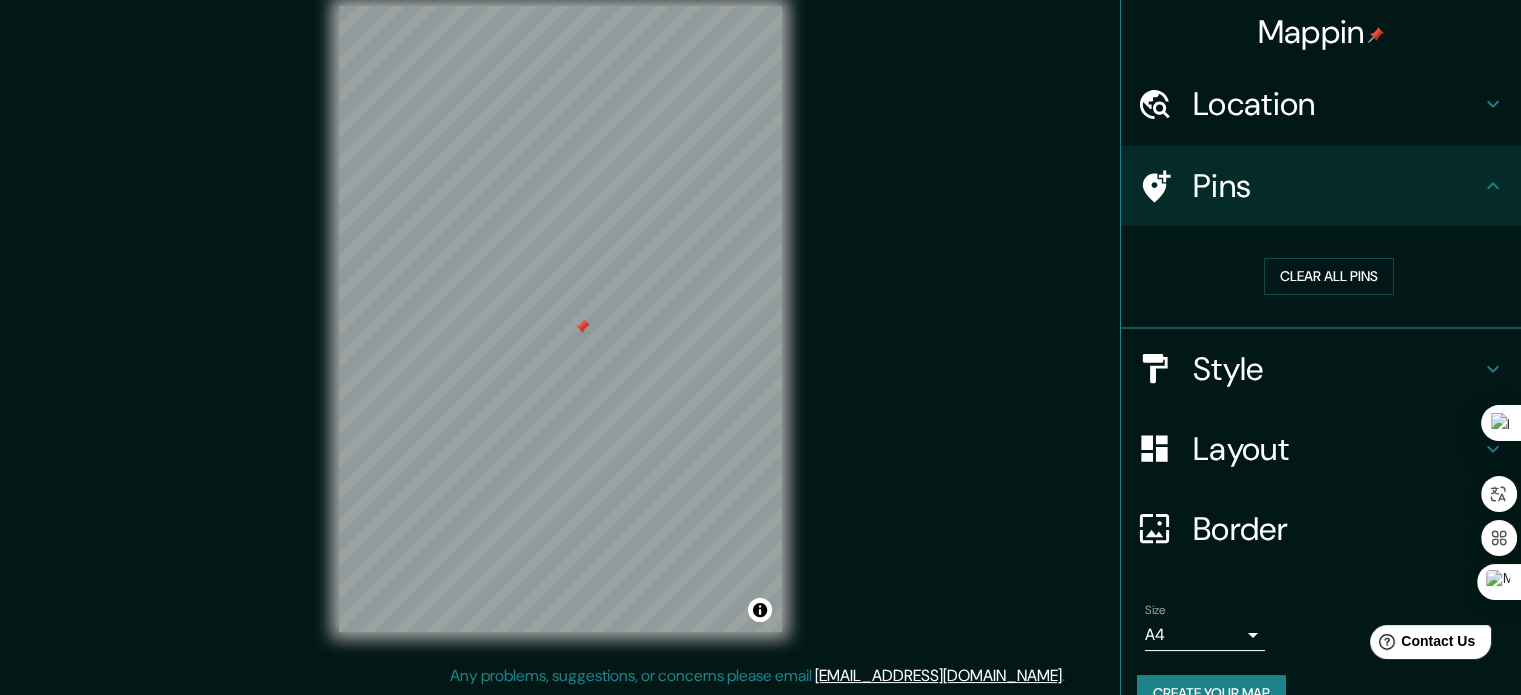scroll, scrollTop: 38, scrollLeft: 0, axis: vertical 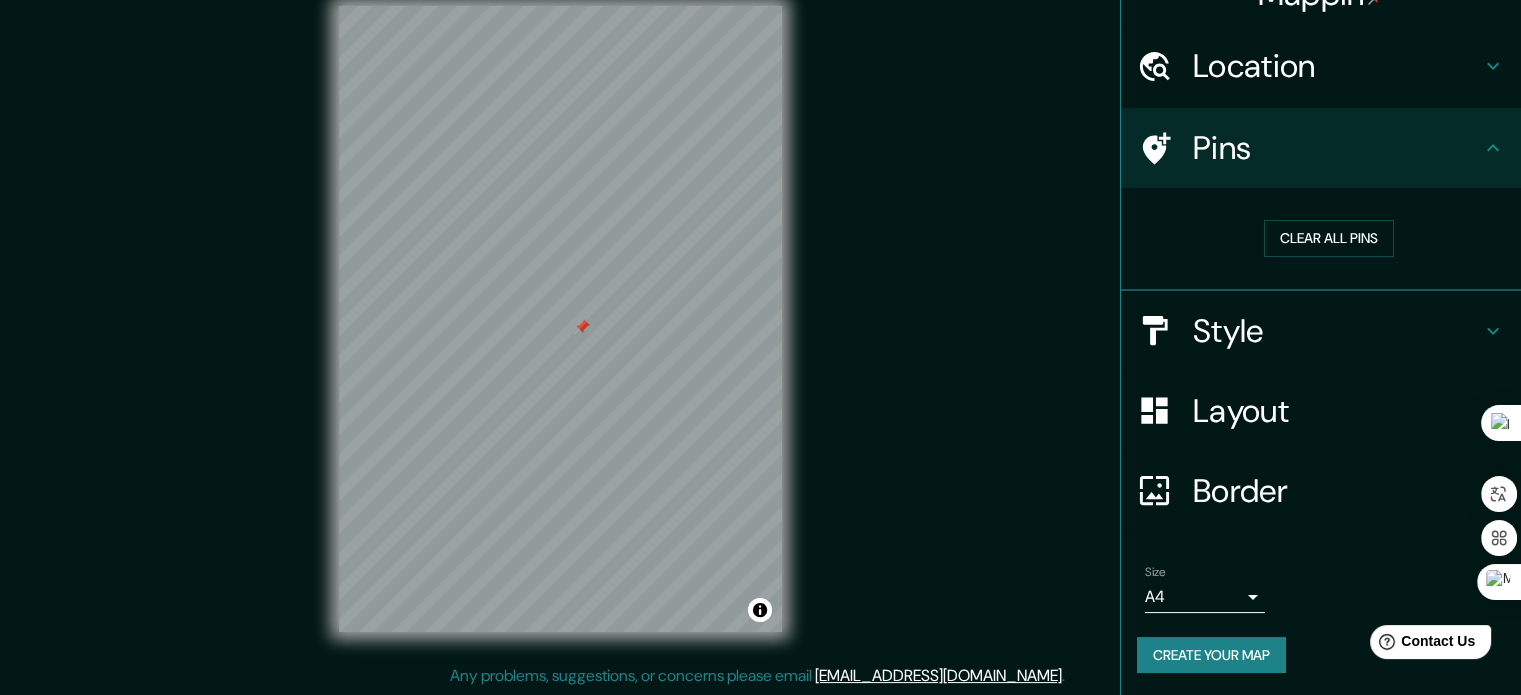 click on "Border" at bounding box center [1337, 491] 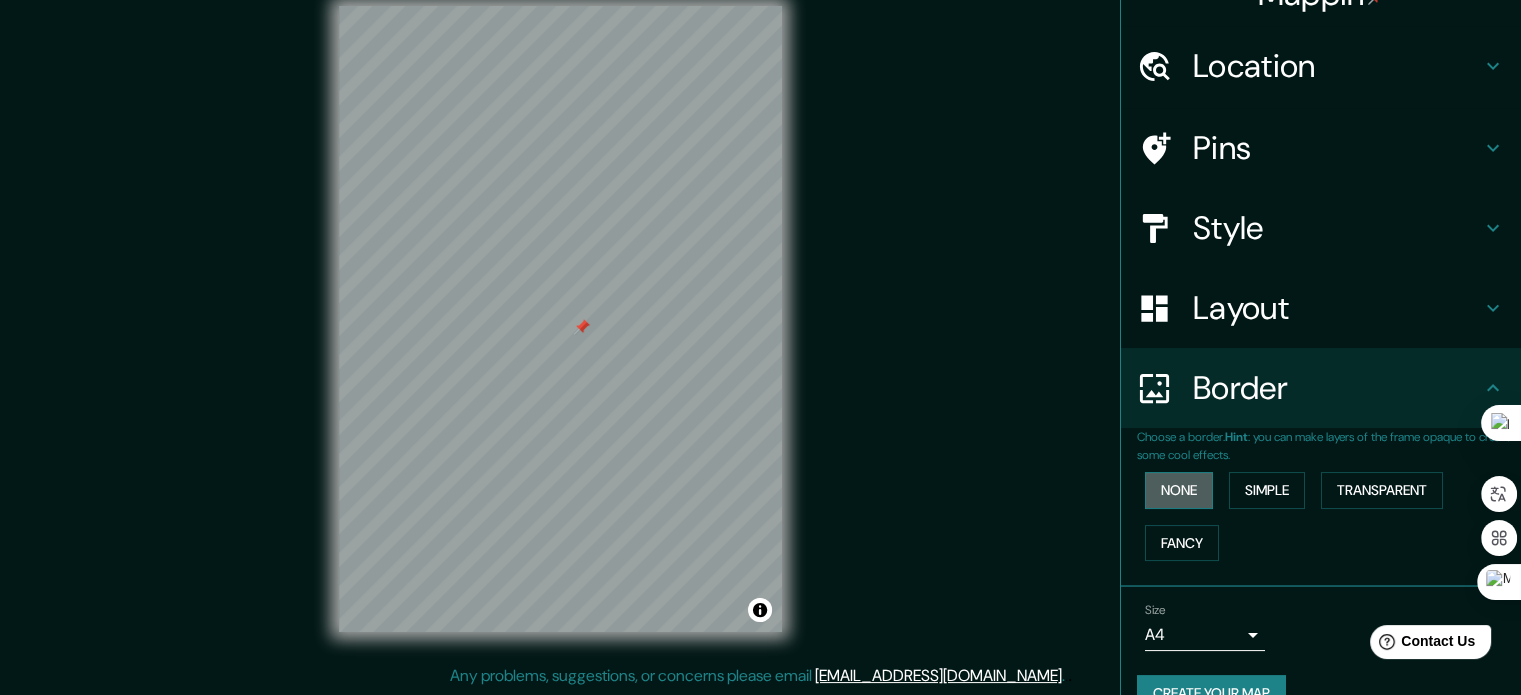 click on "None" at bounding box center (1179, 490) 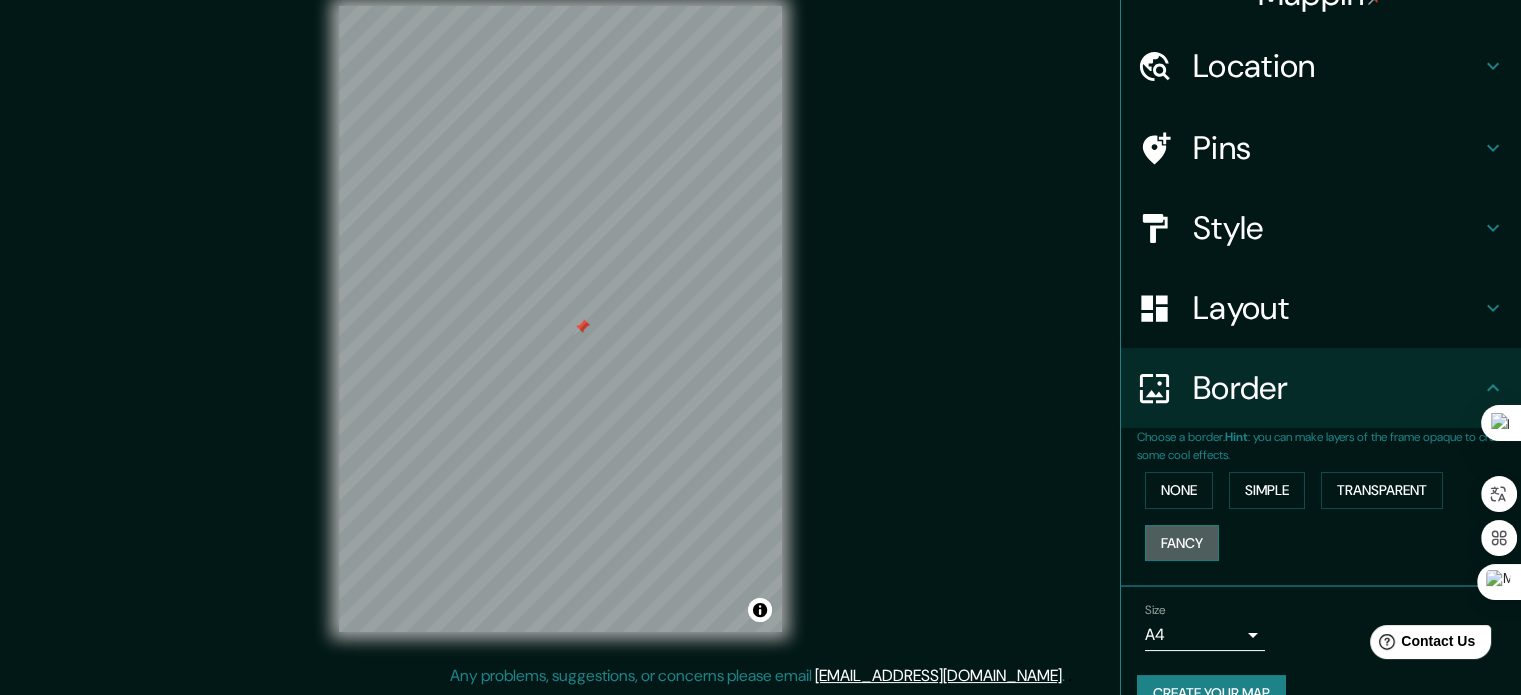 click on "Fancy" at bounding box center [1182, 543] 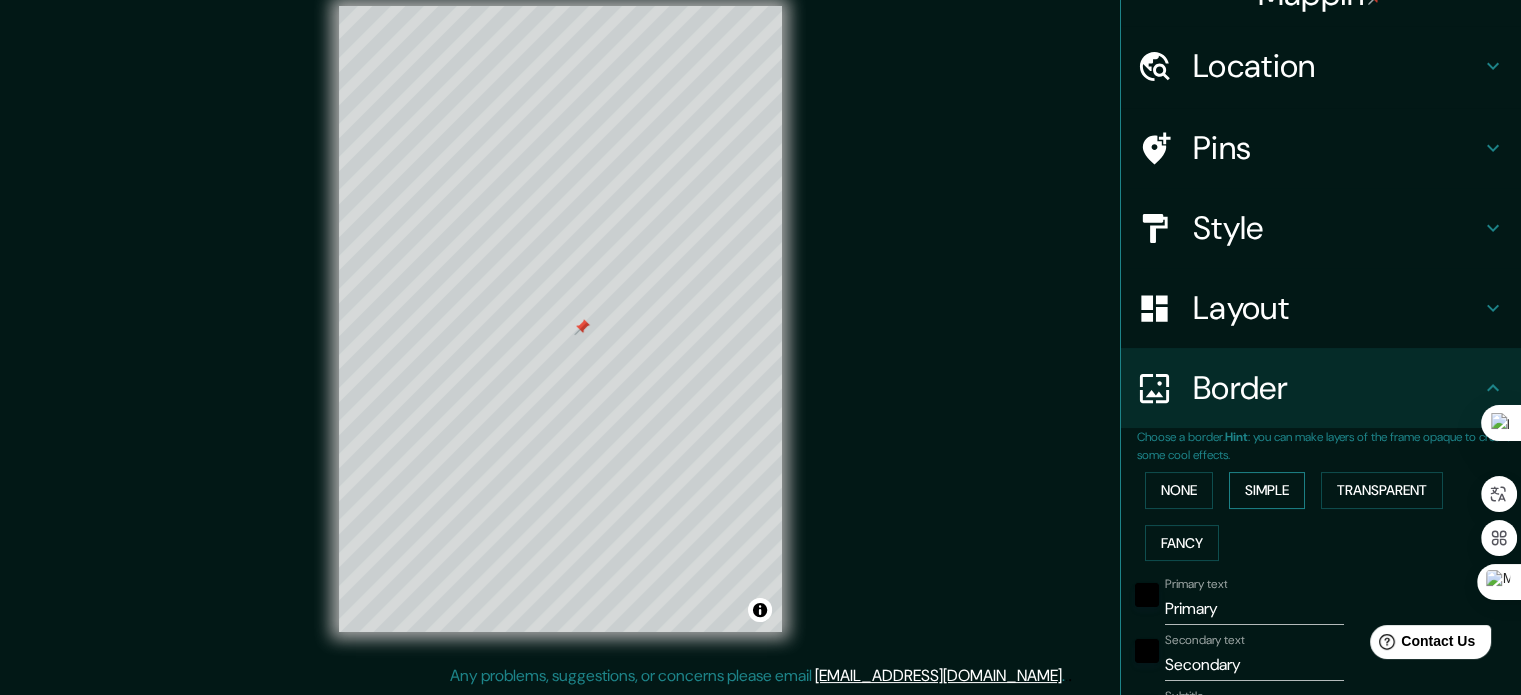 click on "Simple" at bounding box center (1267, 490) 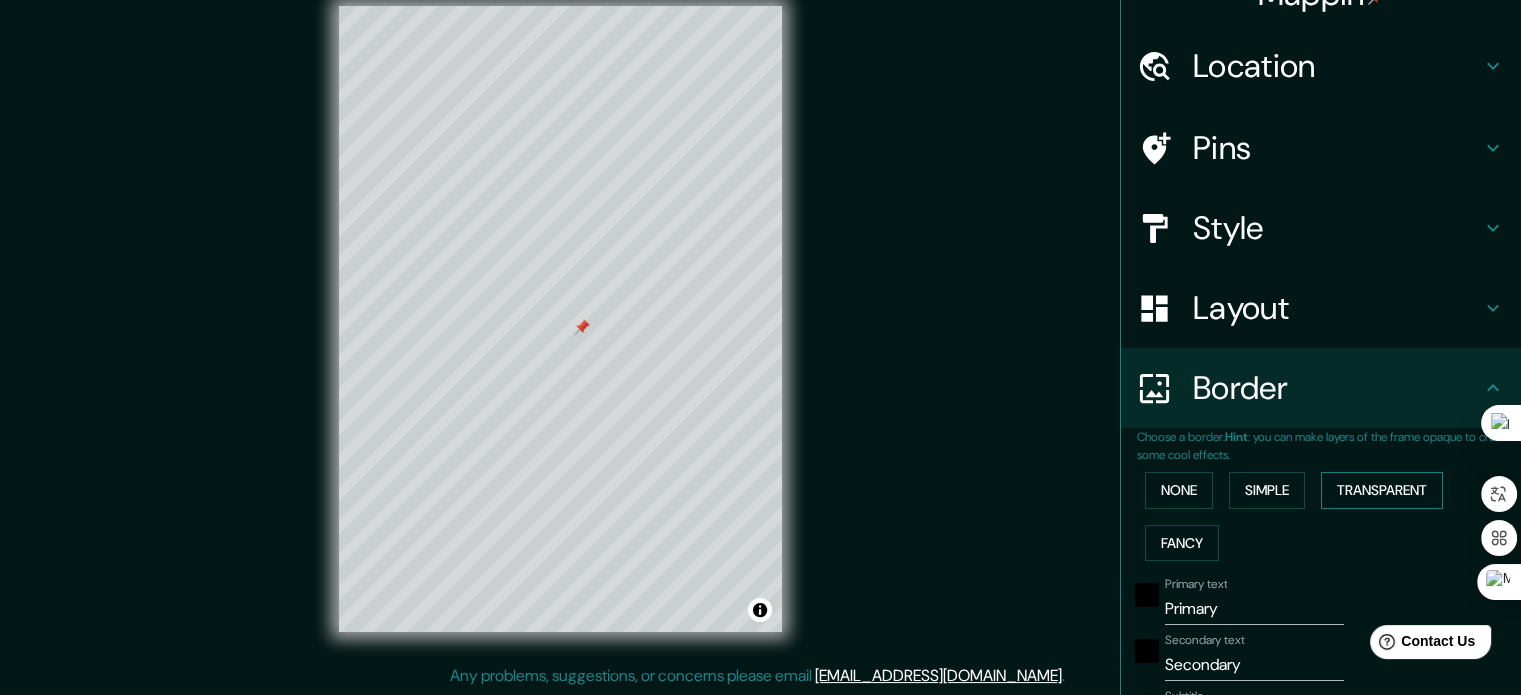 click on "Transparent" at bounding box center [1382, 490] 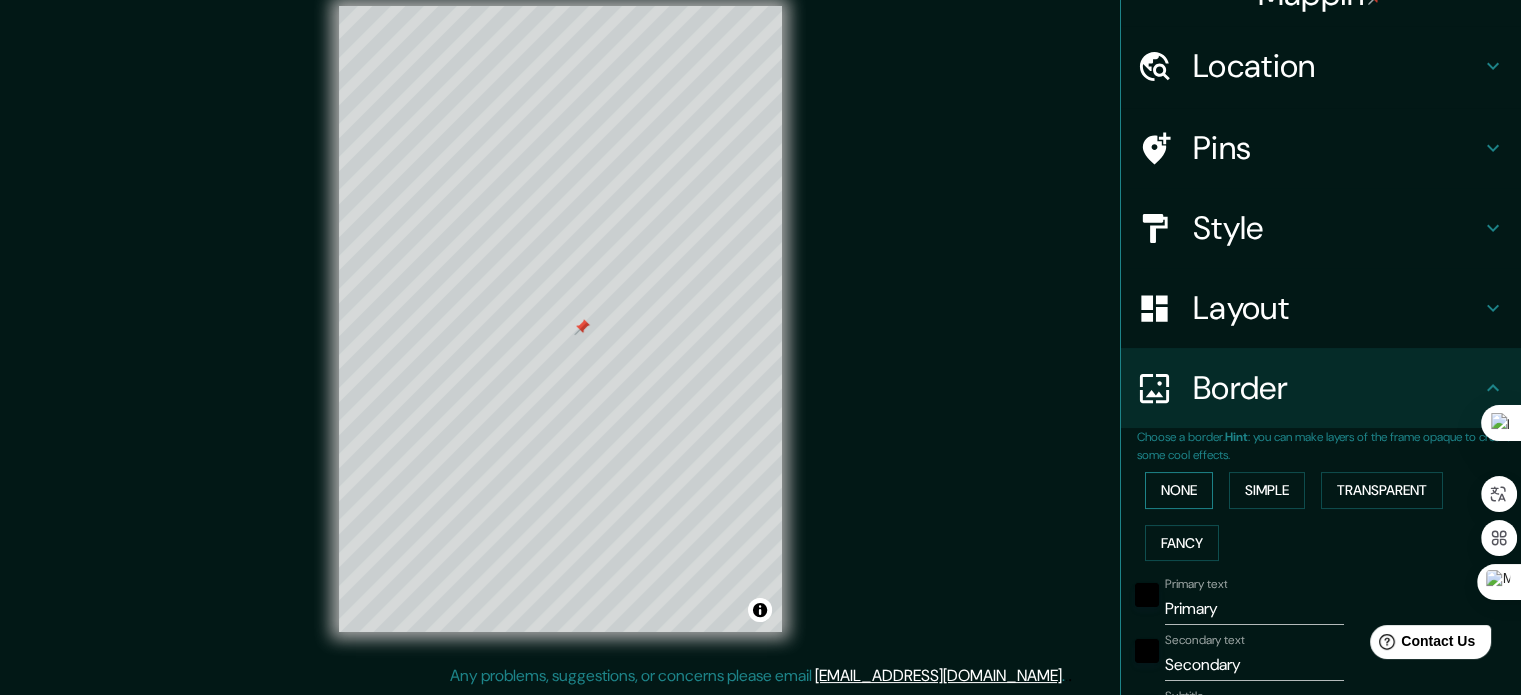 click on "None" at bounding box center (1179, 490) 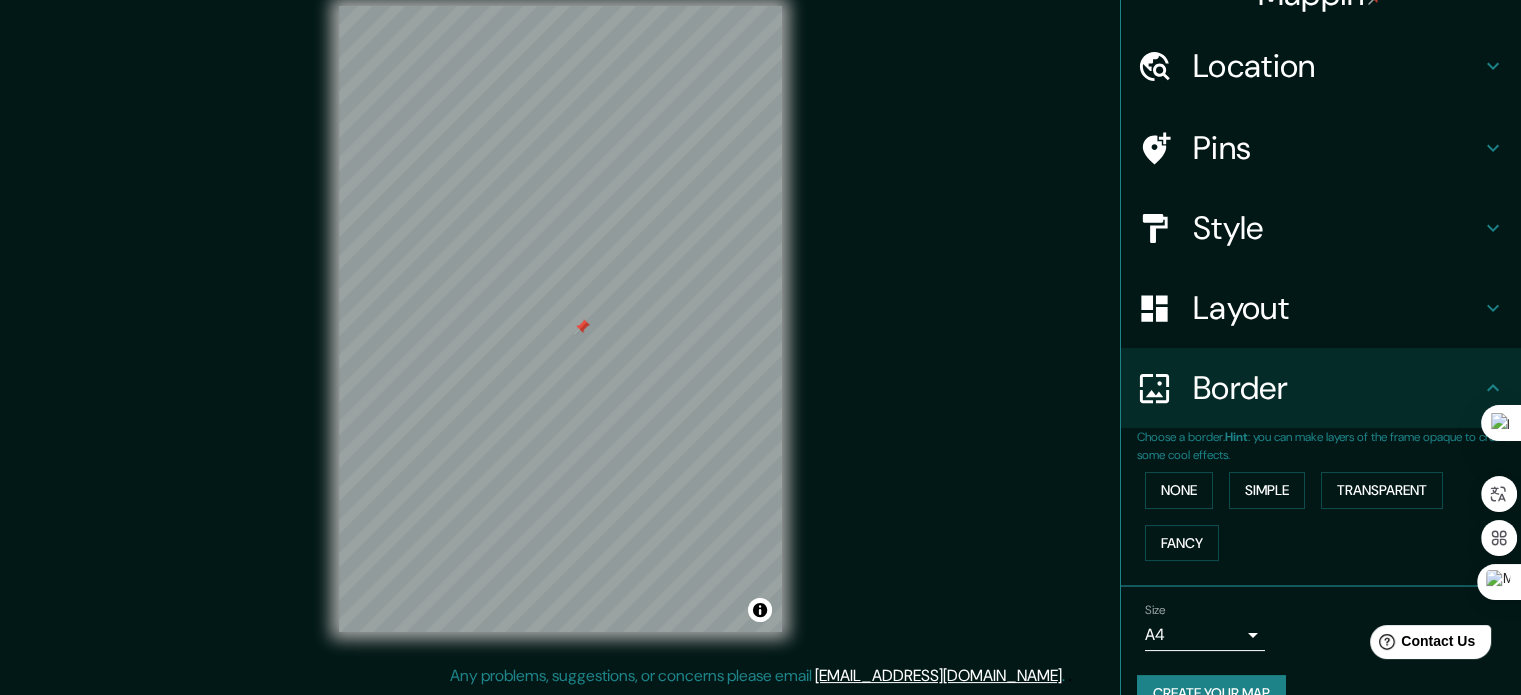 scroll, scrollTop: 76, scrollLeft: 0, axis: vertical 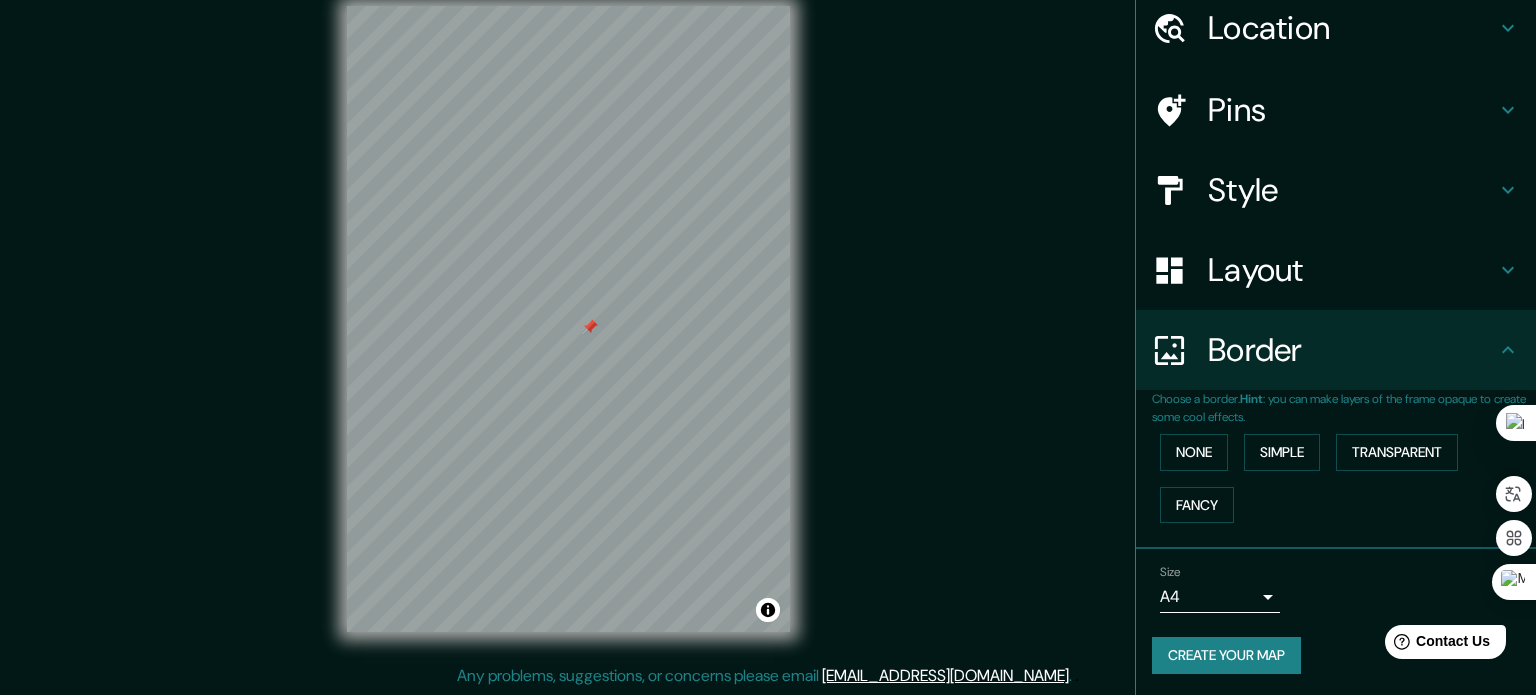 click on "Mappin Location Murcia, Ambato - Provincia de Tungurahua, 1801, Ecuador Pins Style Layout Border Choose a border.  Hint : you can make layers of the frame opaque to create some cool effects. None Simple Transparent Fancy Size A4 single Create your map © Mapbox   © OpenStreetMap   Improve this map Any problems, suggestions, or concerns please email    help@mappin.pro . . ." at bounding box center (768, 321) 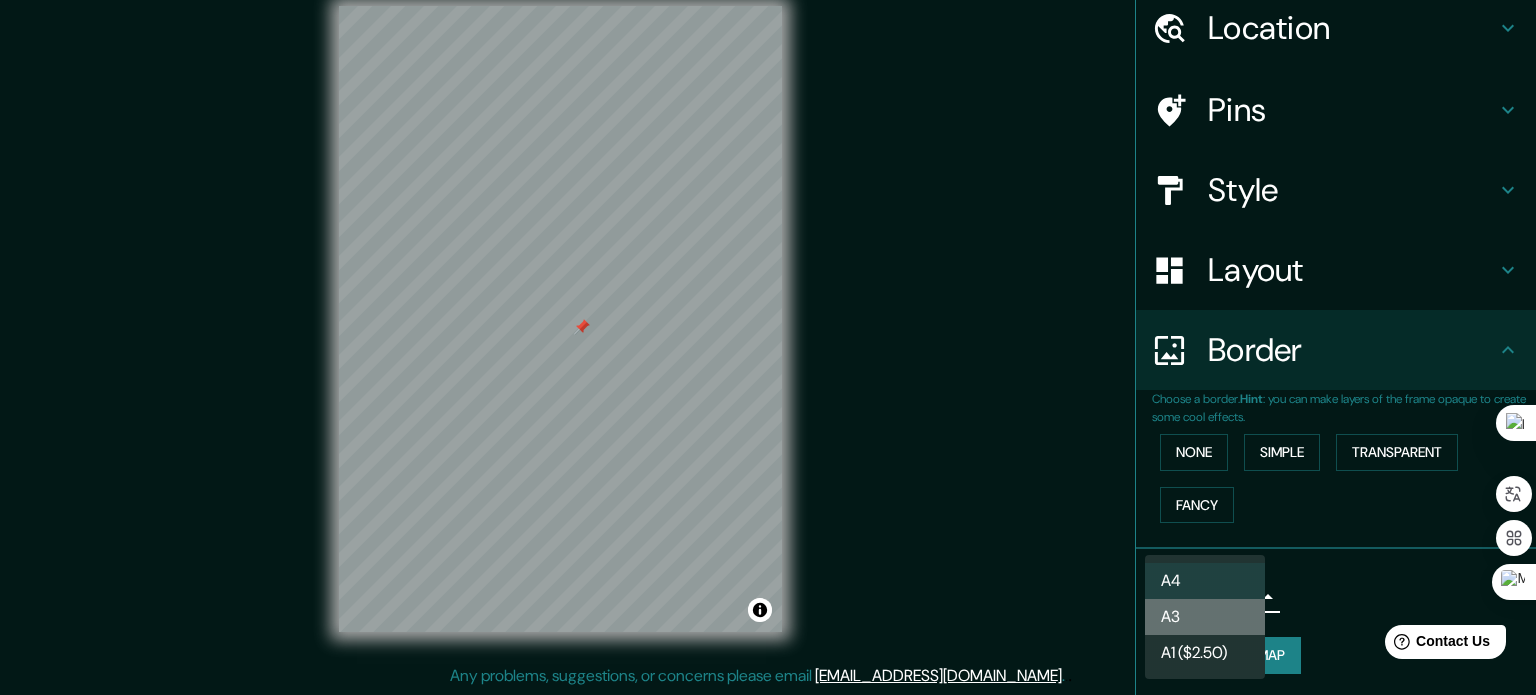 click on "A3" at bounding box center (1205, 617) 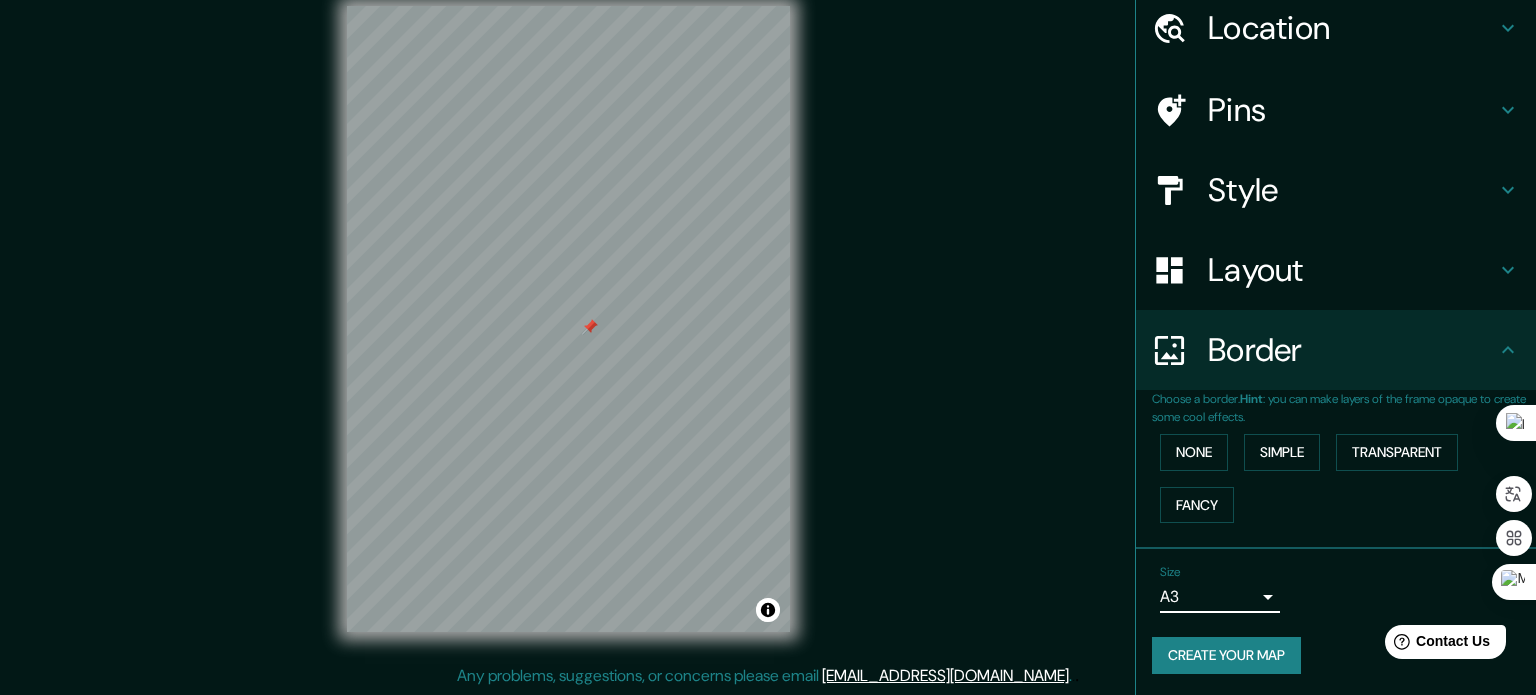 click on "Mappin Location Murcia, Ambato - Provincia de Tungurahua, 1801, Ecuador Pins Style Layout Border Choose a border.  Hint : you can make layers of the frame opaque to create some cool effects. None Simple Transparent Fancy Size A3 single Create your map © Mapbox   © OpenStreetMap   Improve this map Any problems, suggestions, or concerns please email    help@mappin.pro . . ." at bounding box center [768, 321] 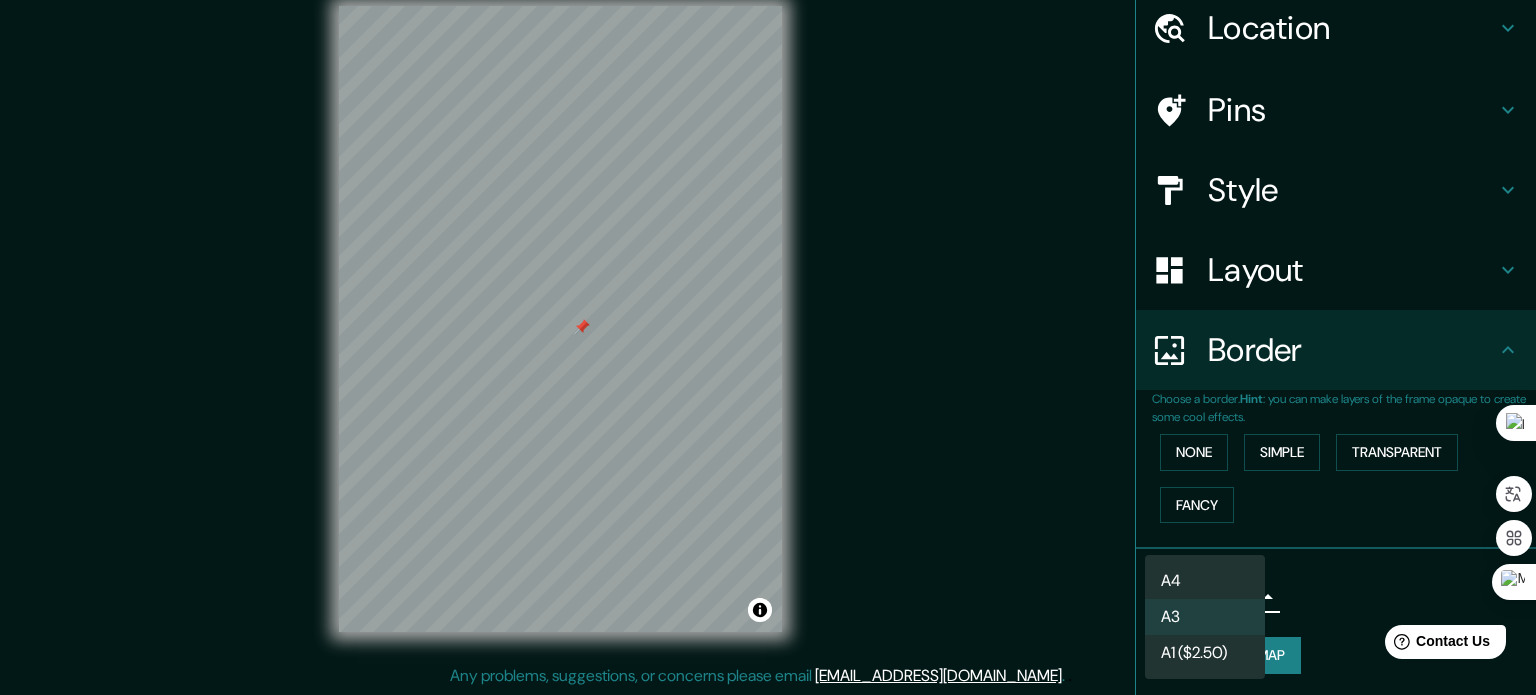 click at bounding box center [768, 347] 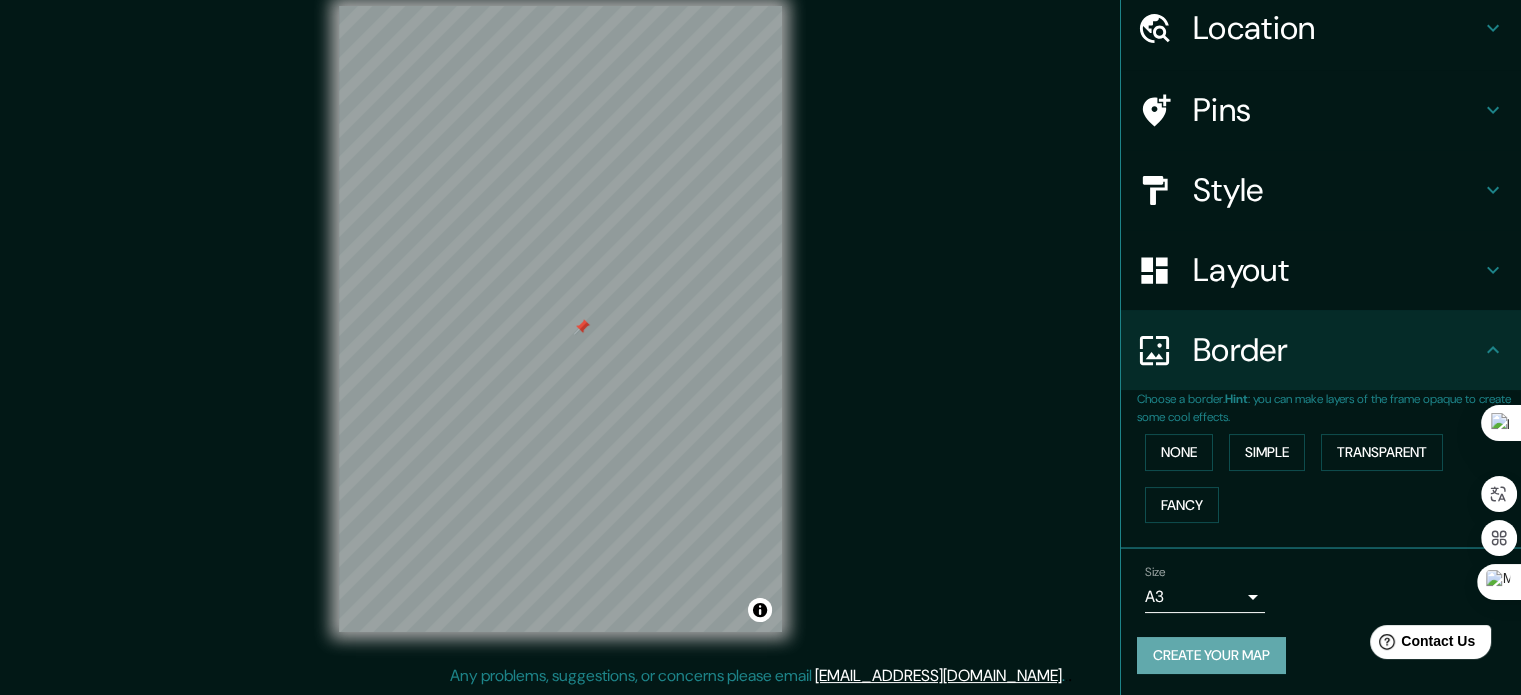 click on "Create your map" at bounding box center [1211, 655] 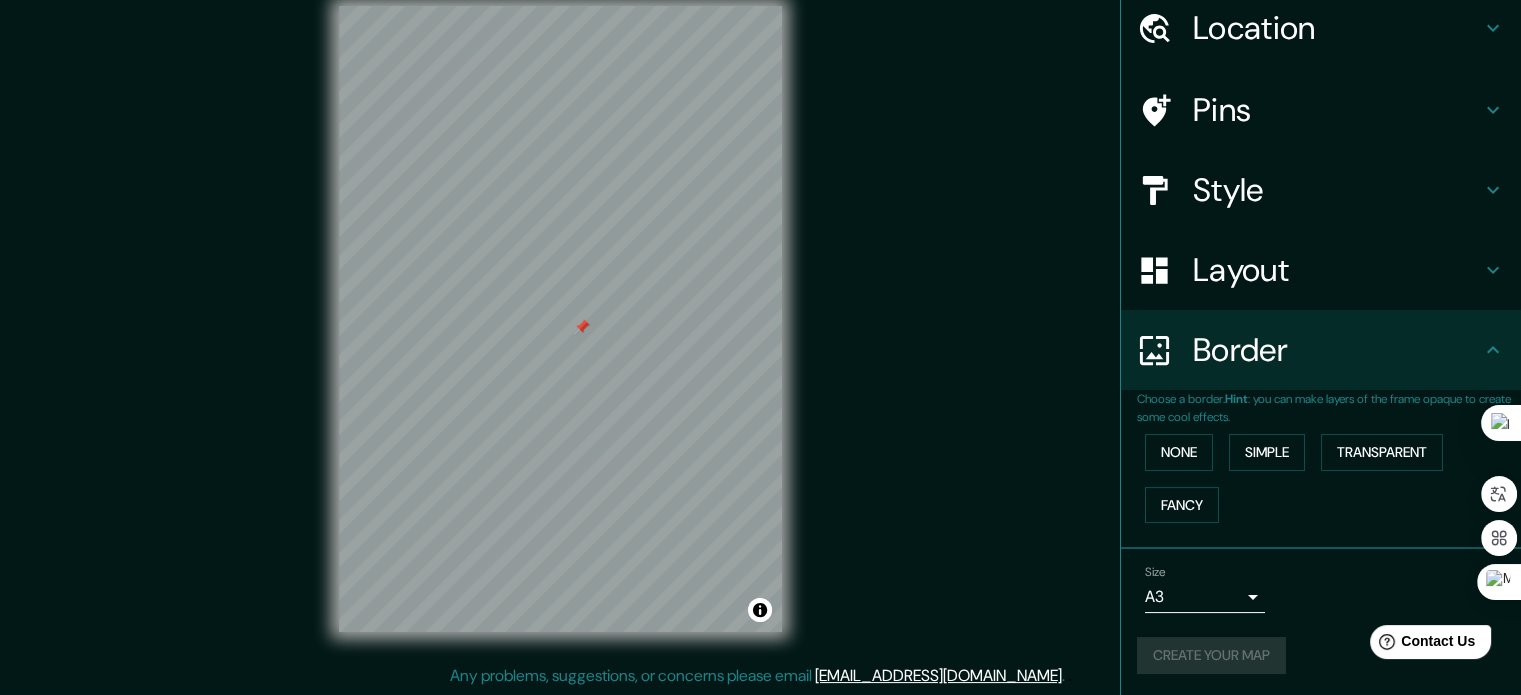 click on "Create your map" at bounding box center [1321, 655] 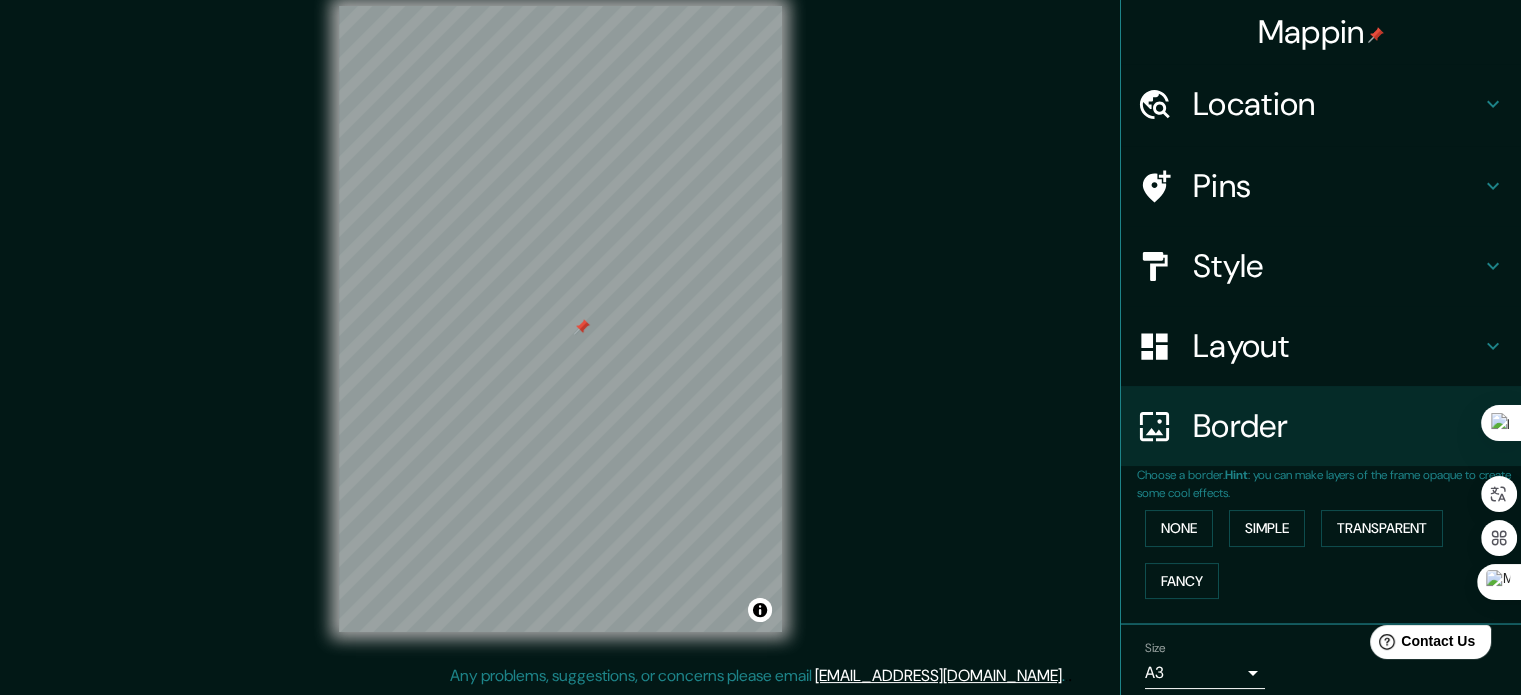 scroll, scrollTop: 76, scrollLeft: 0, axis: vertical 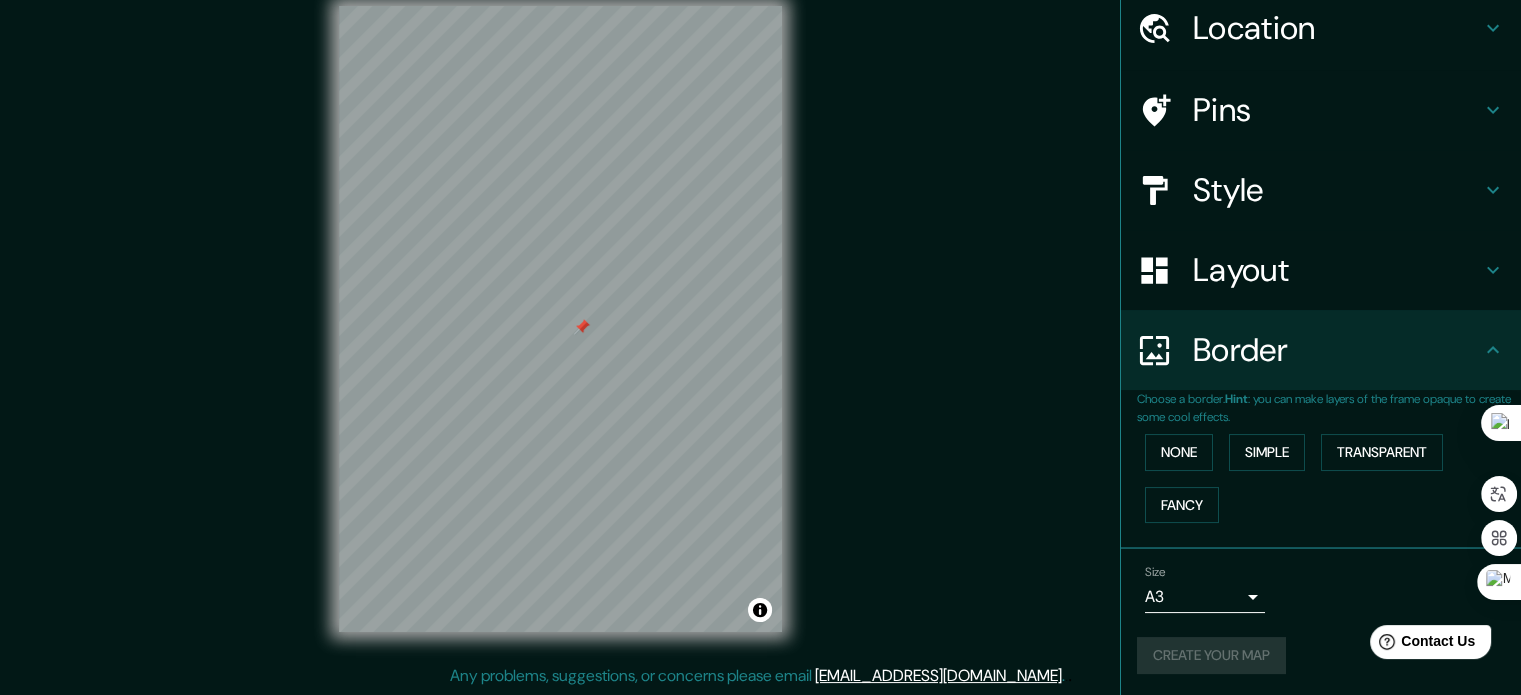 click on "Create your map" at bounding box center (1321, 655) 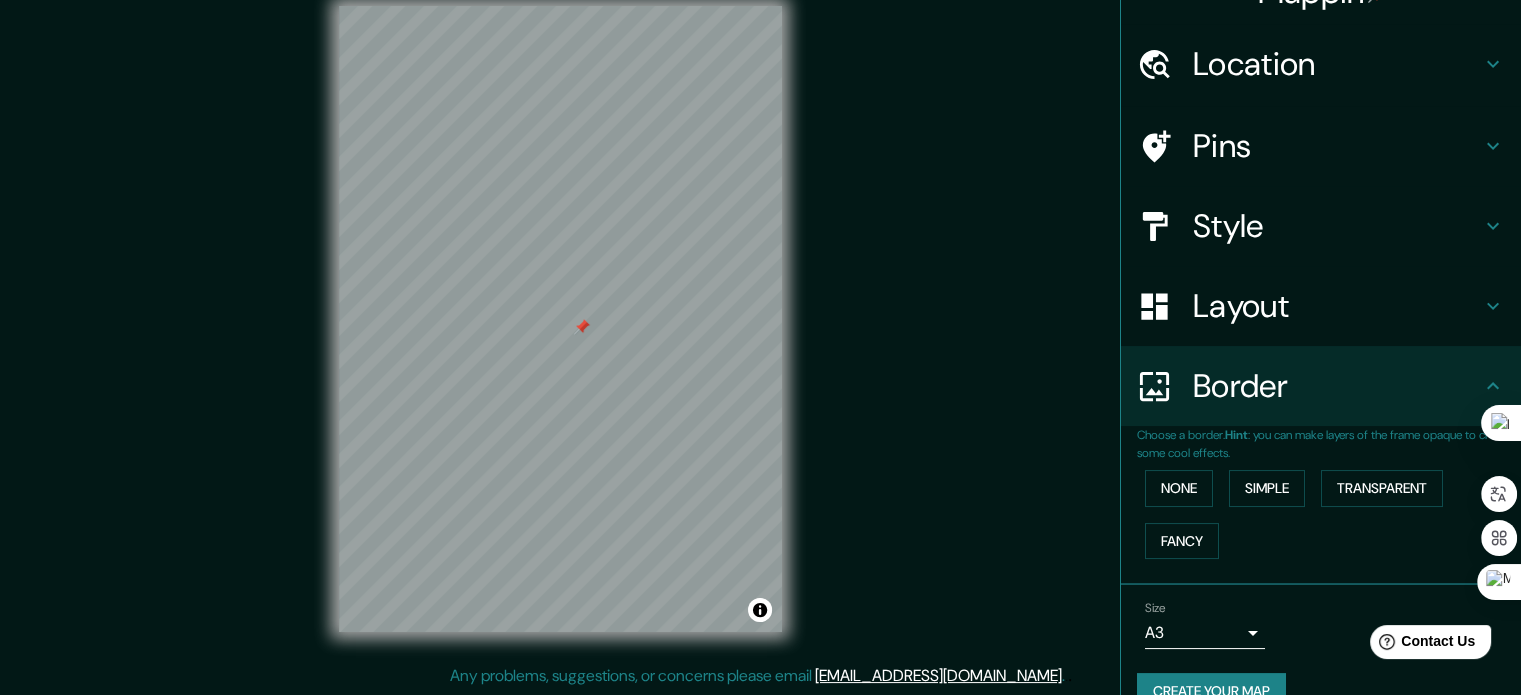 scroll, scrollTop: 36, scrollLeft: 0, axis: vertical 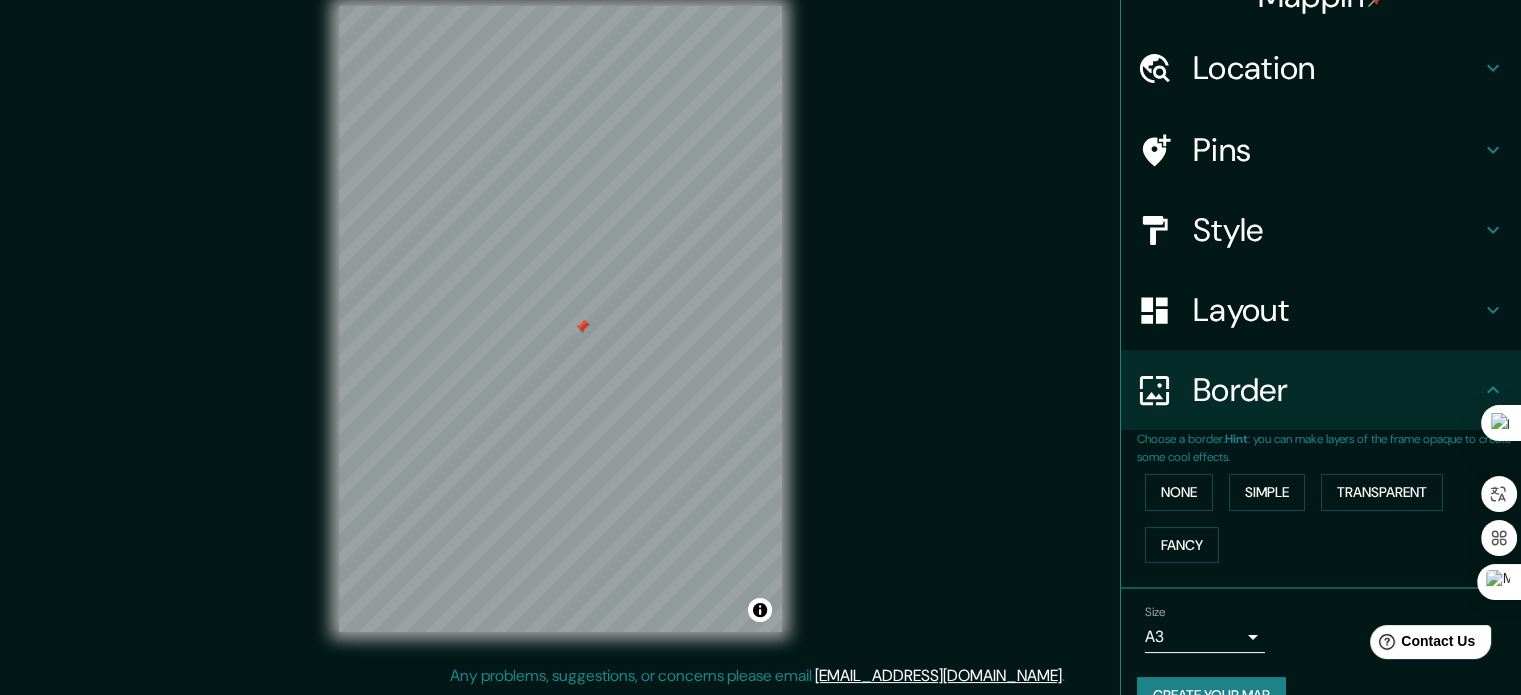 drag, startPoint x: 1520, startPoint y: 212, endPoint x: 1526, endPoint y: 241, distance: 29.614185 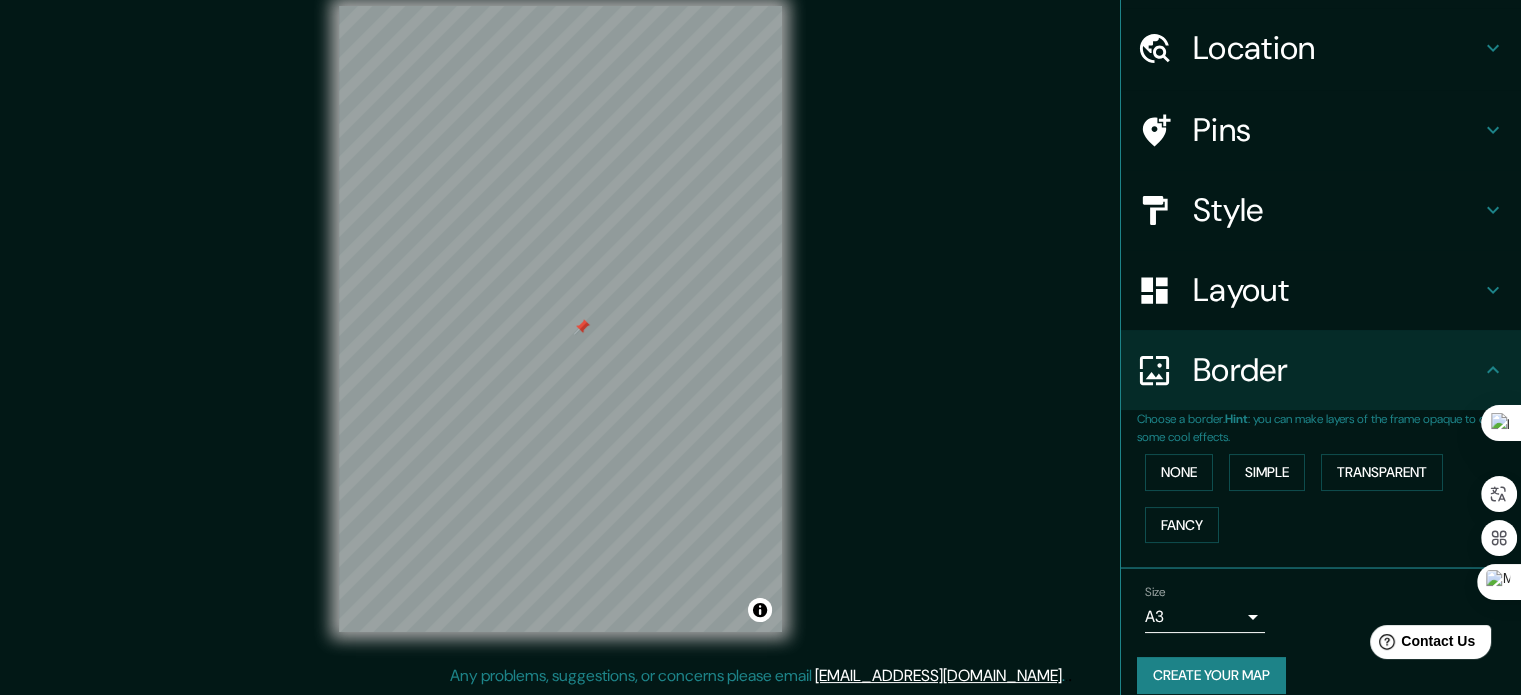 scroll, scrollTop: 76, scrollLeft: 0, axis: vertical 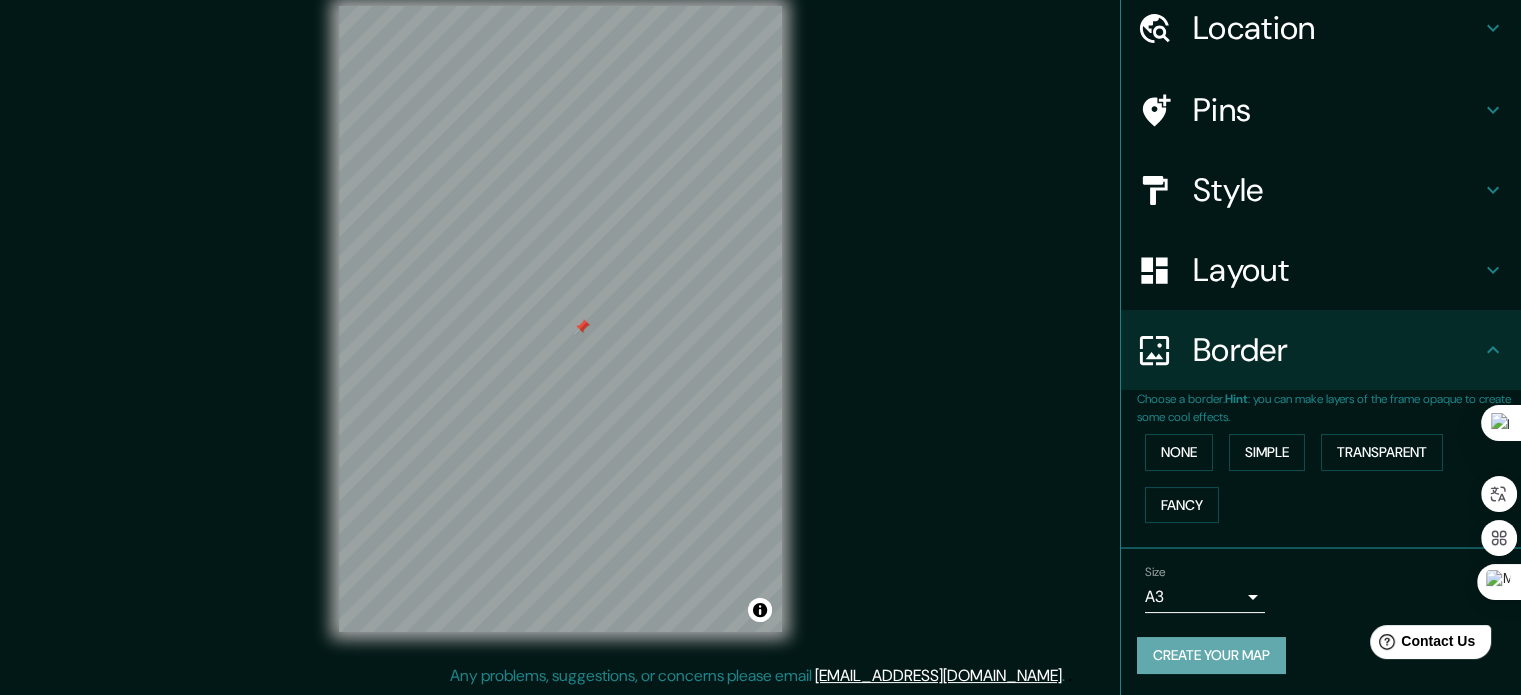click on "Create your map" at bounding box center (1211, 655) 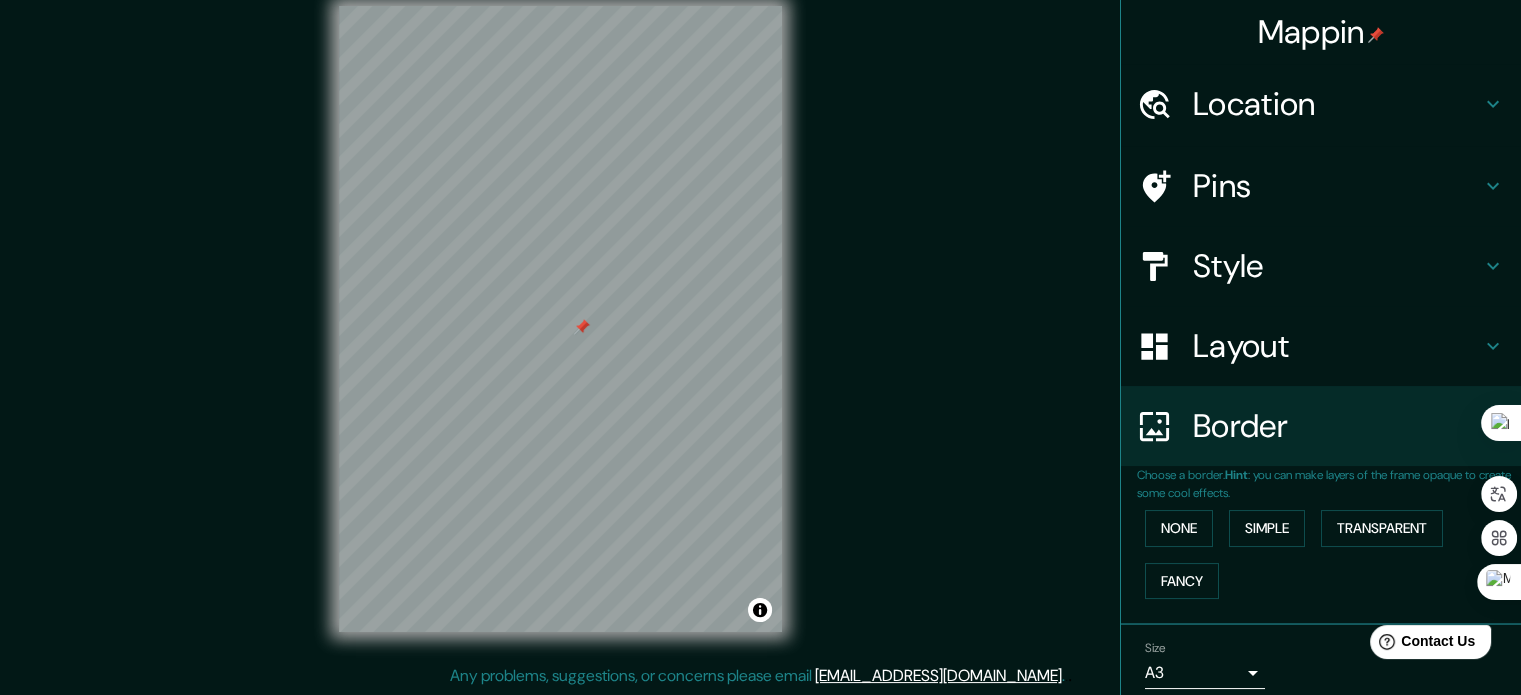 scroll, scrollTop: 76, scrollLeft: 0, axis: vertical 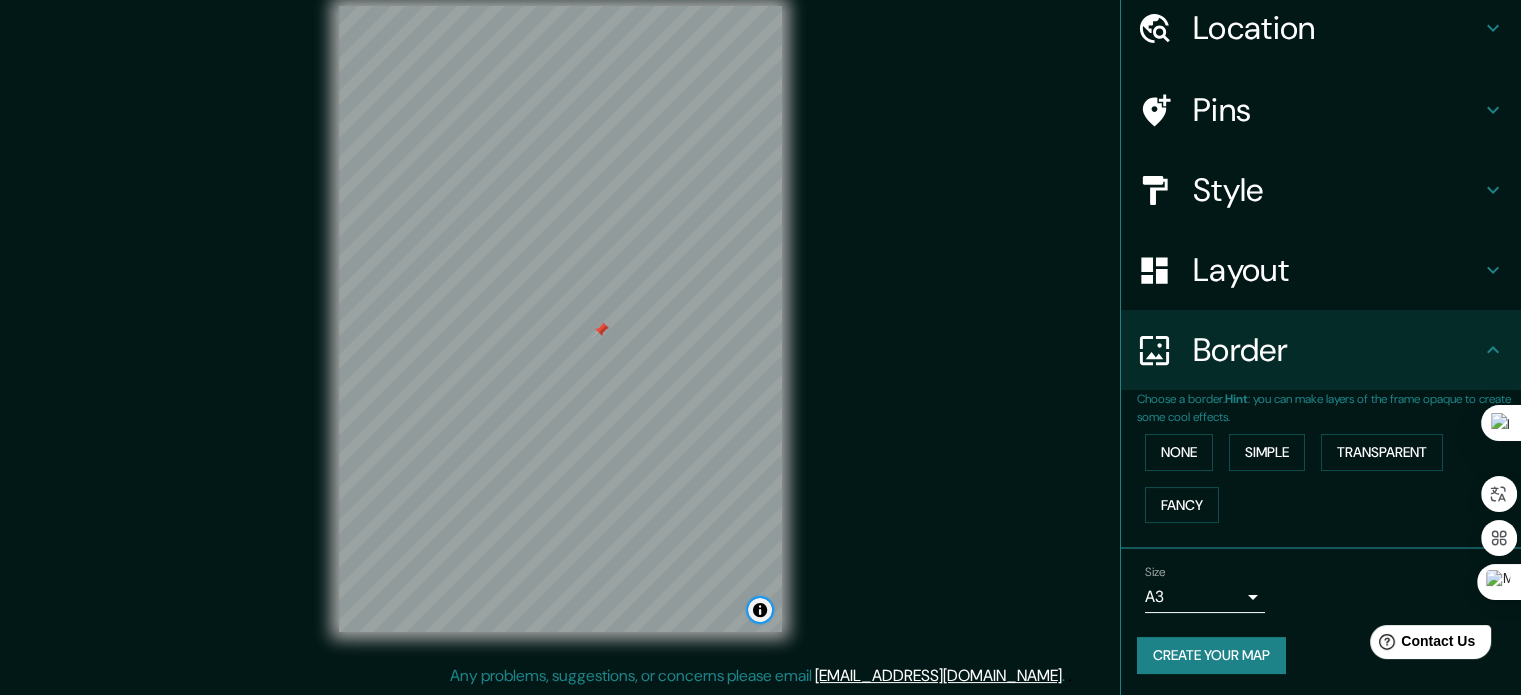 click at bounding box center [760, 610] 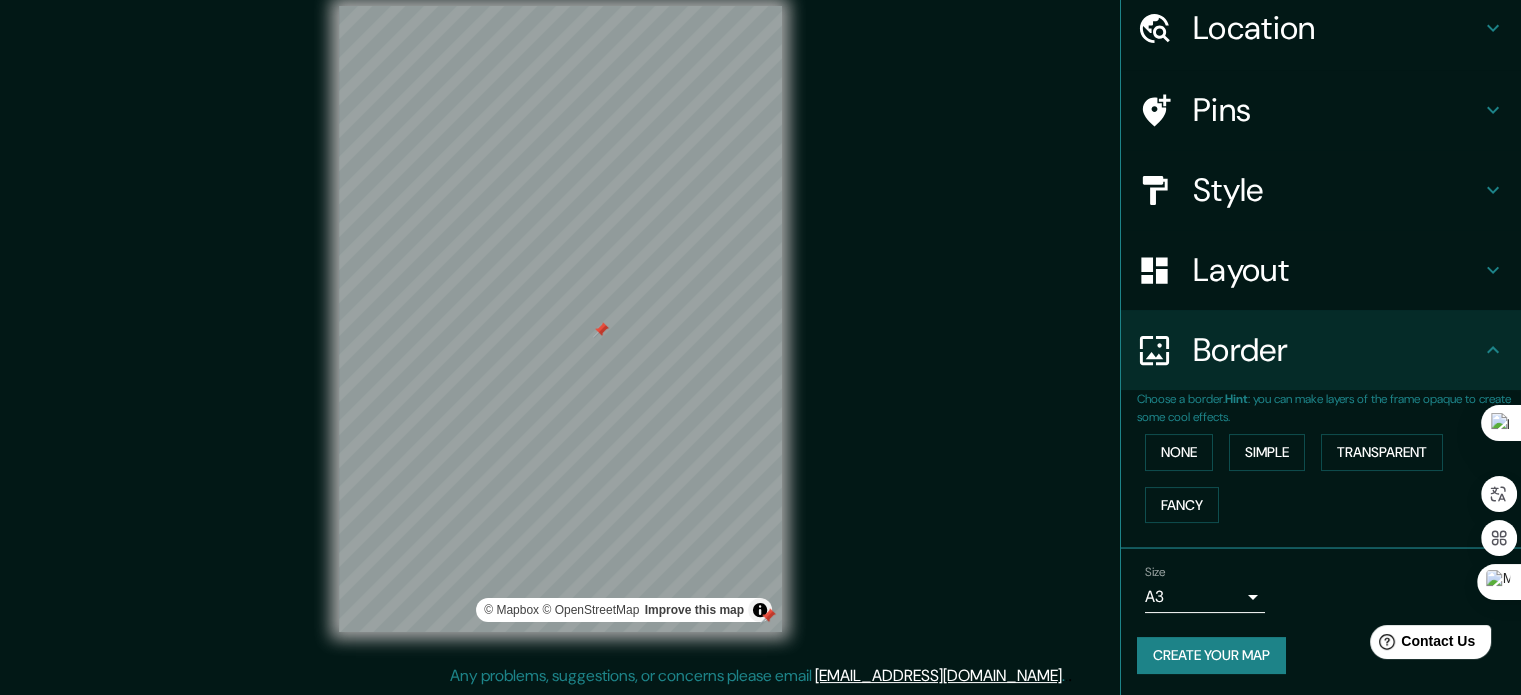 click at bounding box center [768, 616] 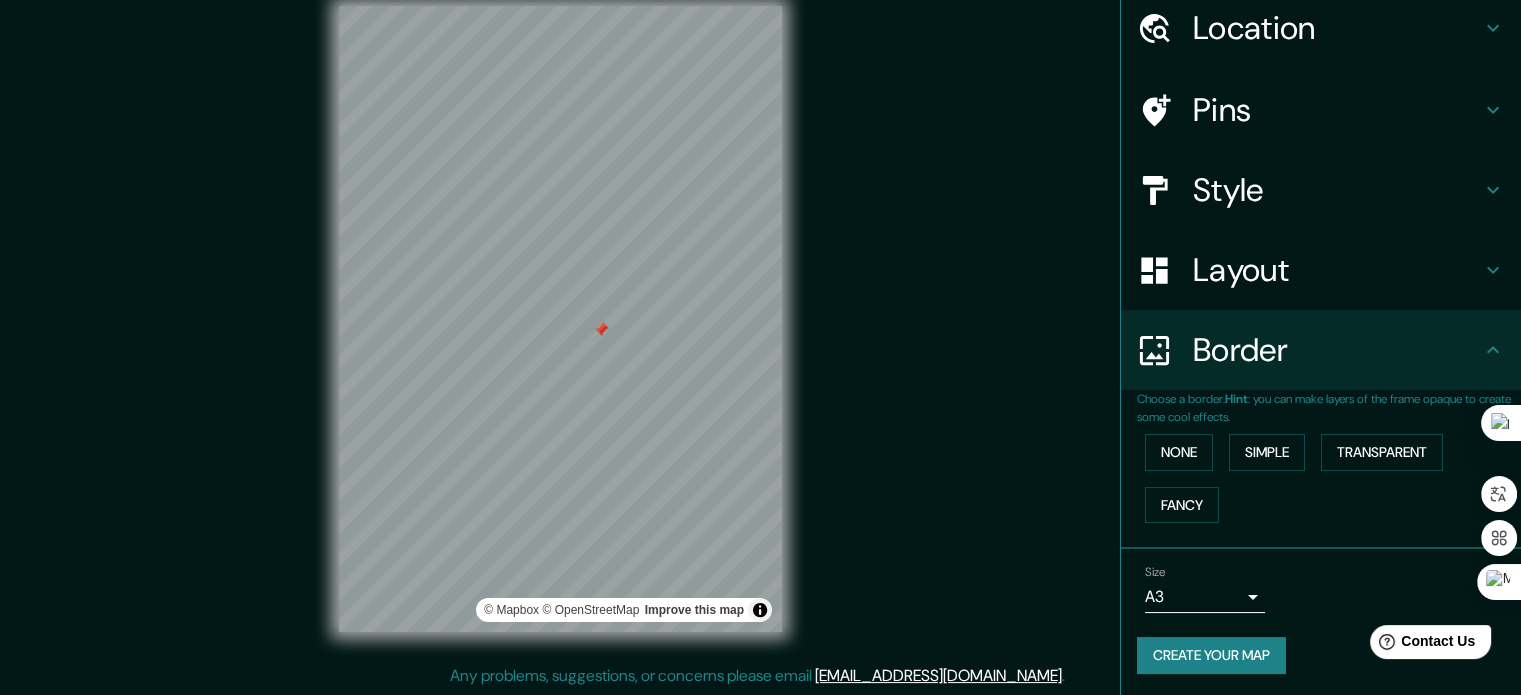 click on "Layout" at bounding box center [1337, 270] 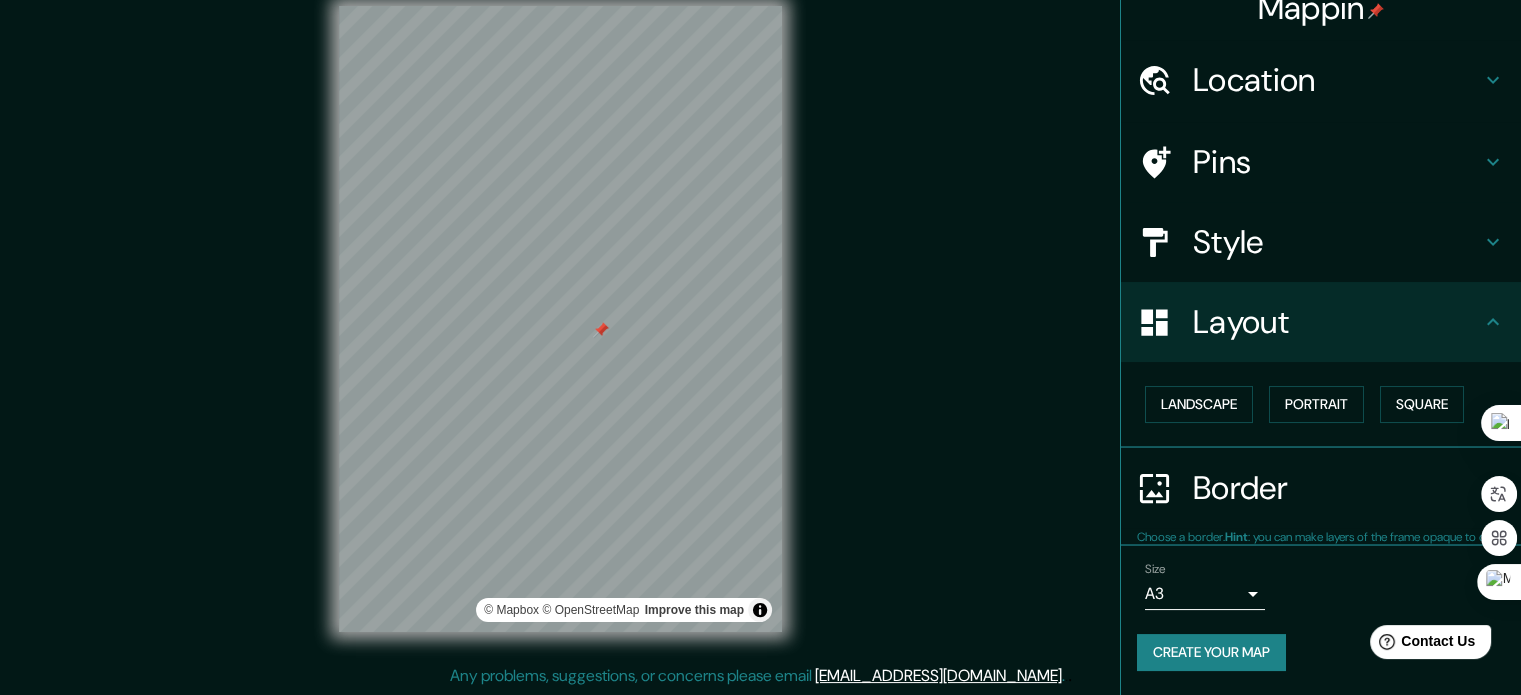 scroll, scrollTop: 22, scrollLeft: 0, axis: vertical 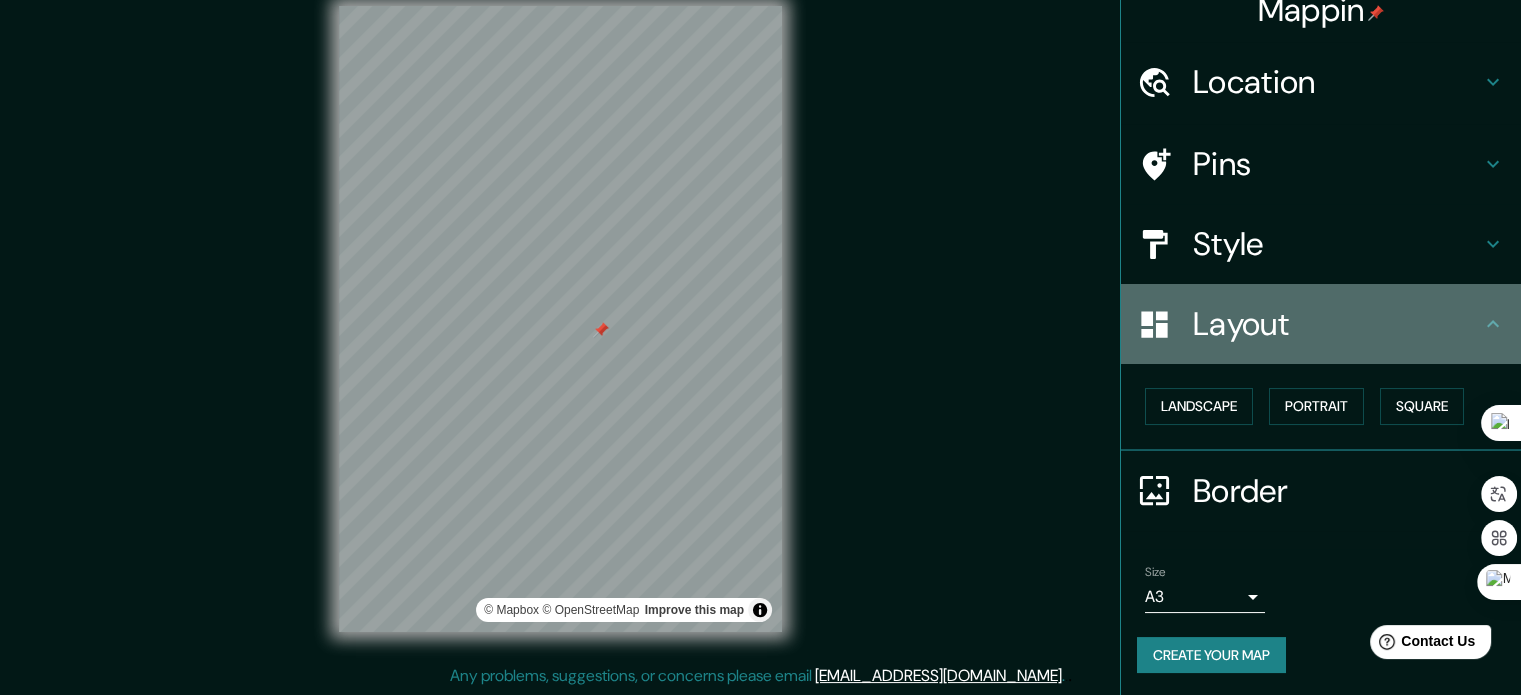 click on "Layout" at bounding box center (1321, 324) 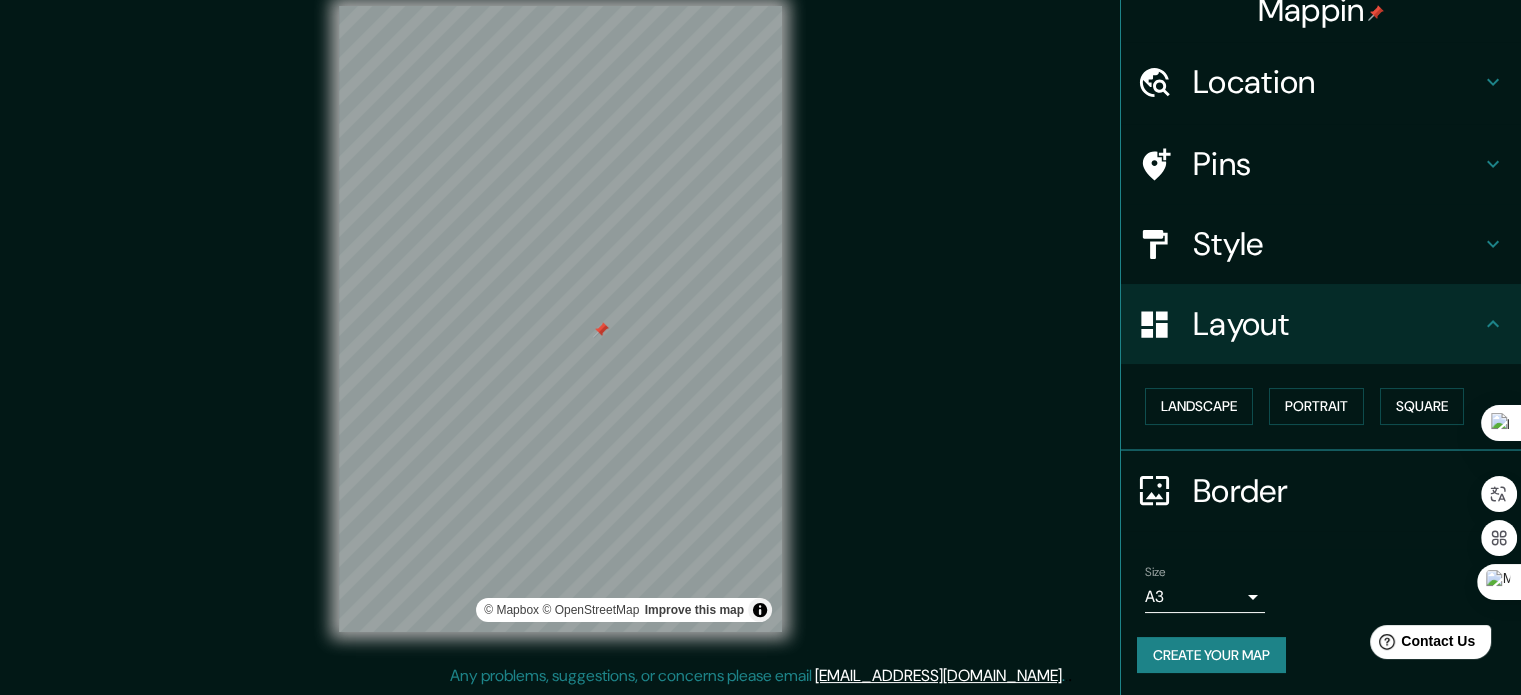 click on "Border" at bounding box center (1337, 491) 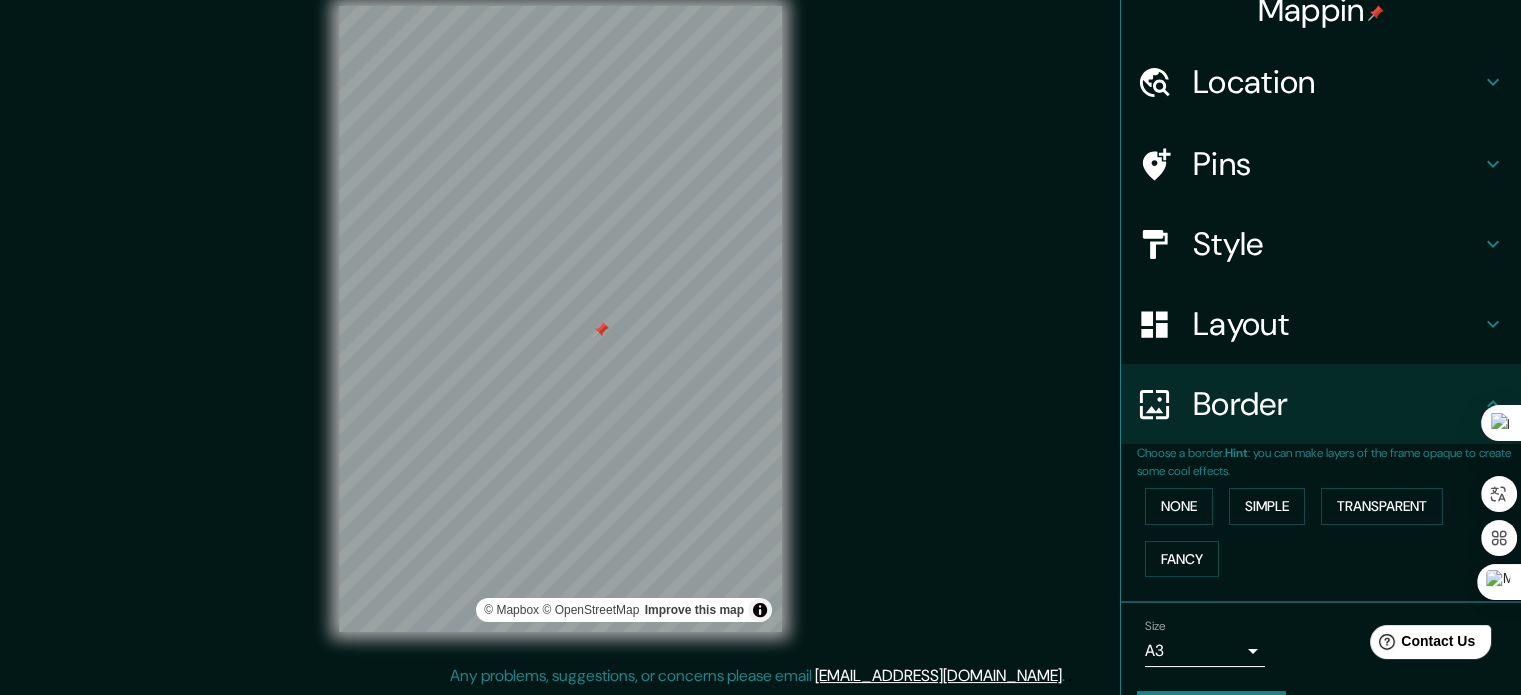scroll, scrollTop: 0, scrollLeft: 0, axis: both 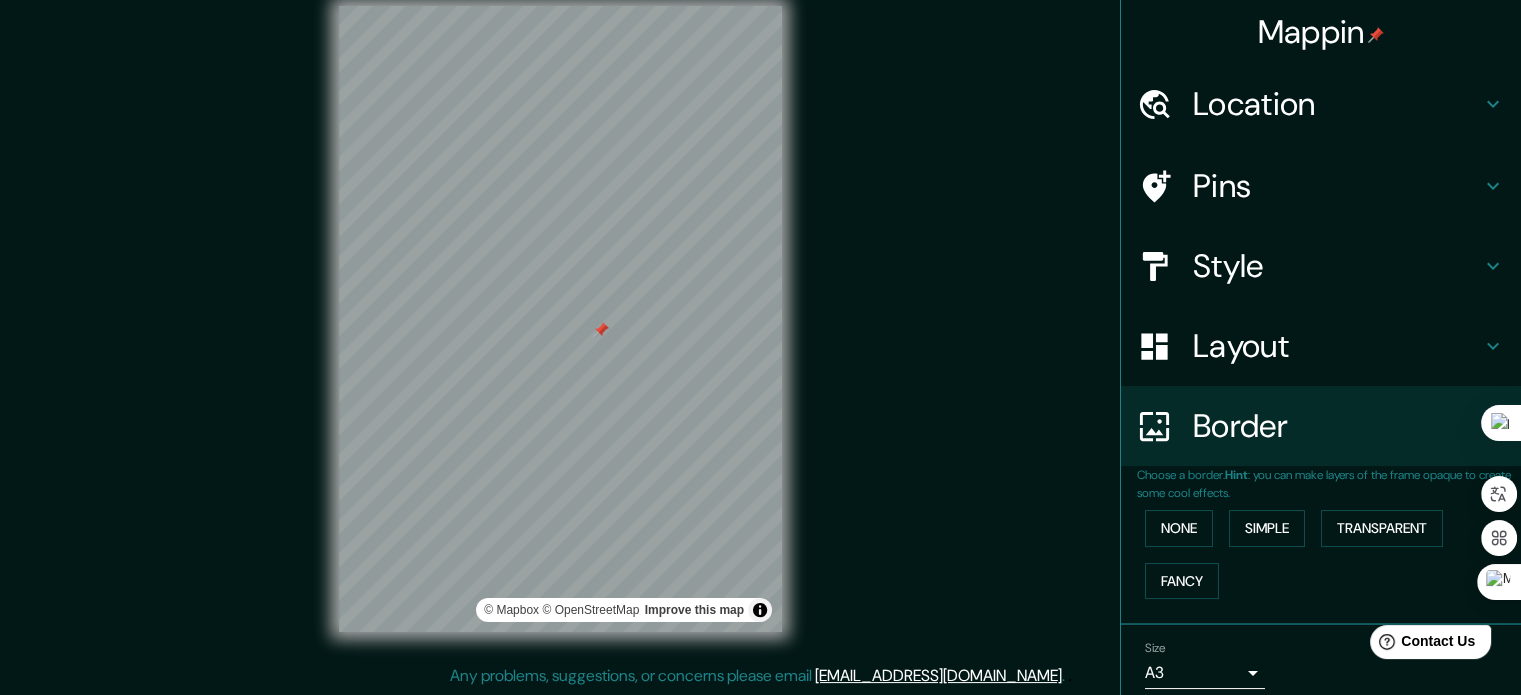 click on "Mappin Location Murcia, Ambato - Provincia de Tungurahua, 1801, Ecuador Pins Style Layout Border Choose a border.  Hint : you can make layers of the frame opaque to create some cool effects. None Simple Transparent Fancy Size A3 single Create your map © Mapbox   © OpenStreetMap   Improve this map Any problems, suggestions, or concerns please email    help@mappin.pro . . ." at bounding box center (760, 335) 